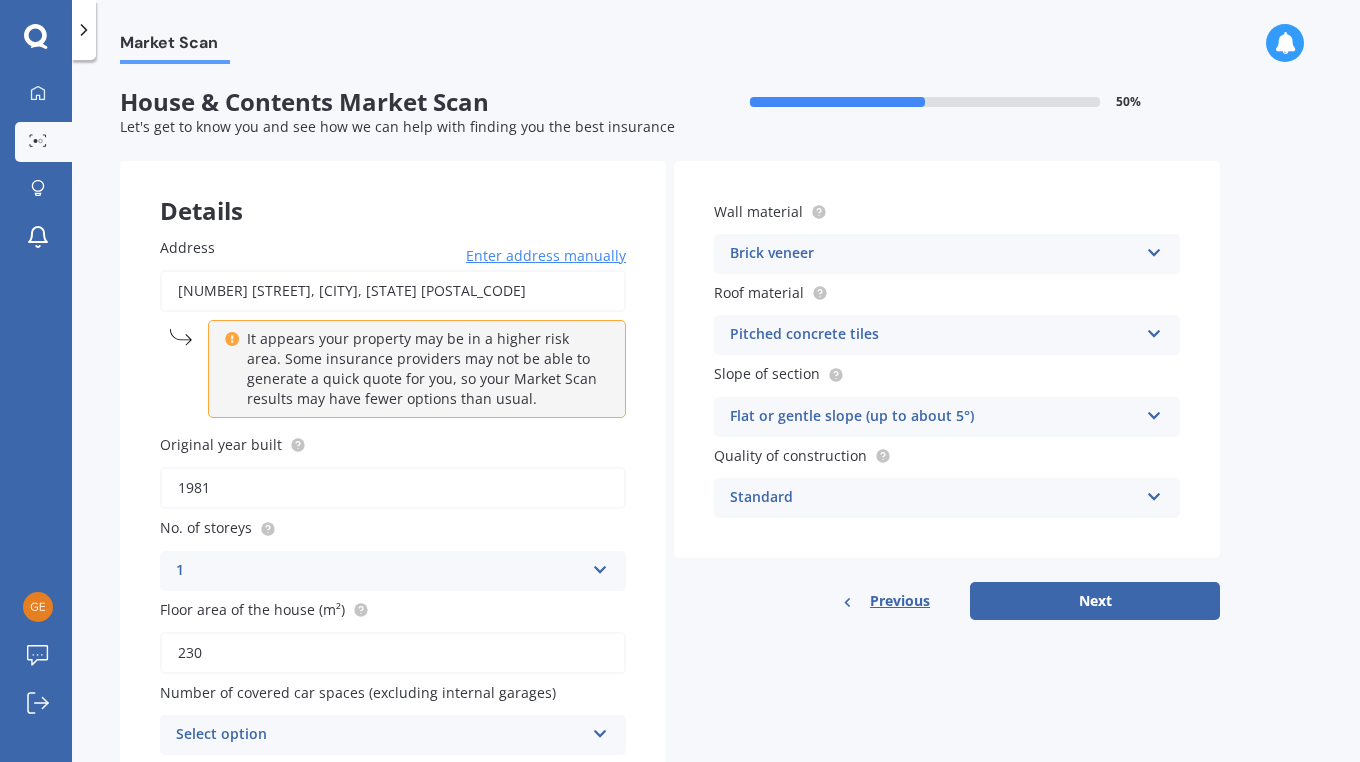 scroll, scrollTop: 0, scrollLeft: 0, axis: both 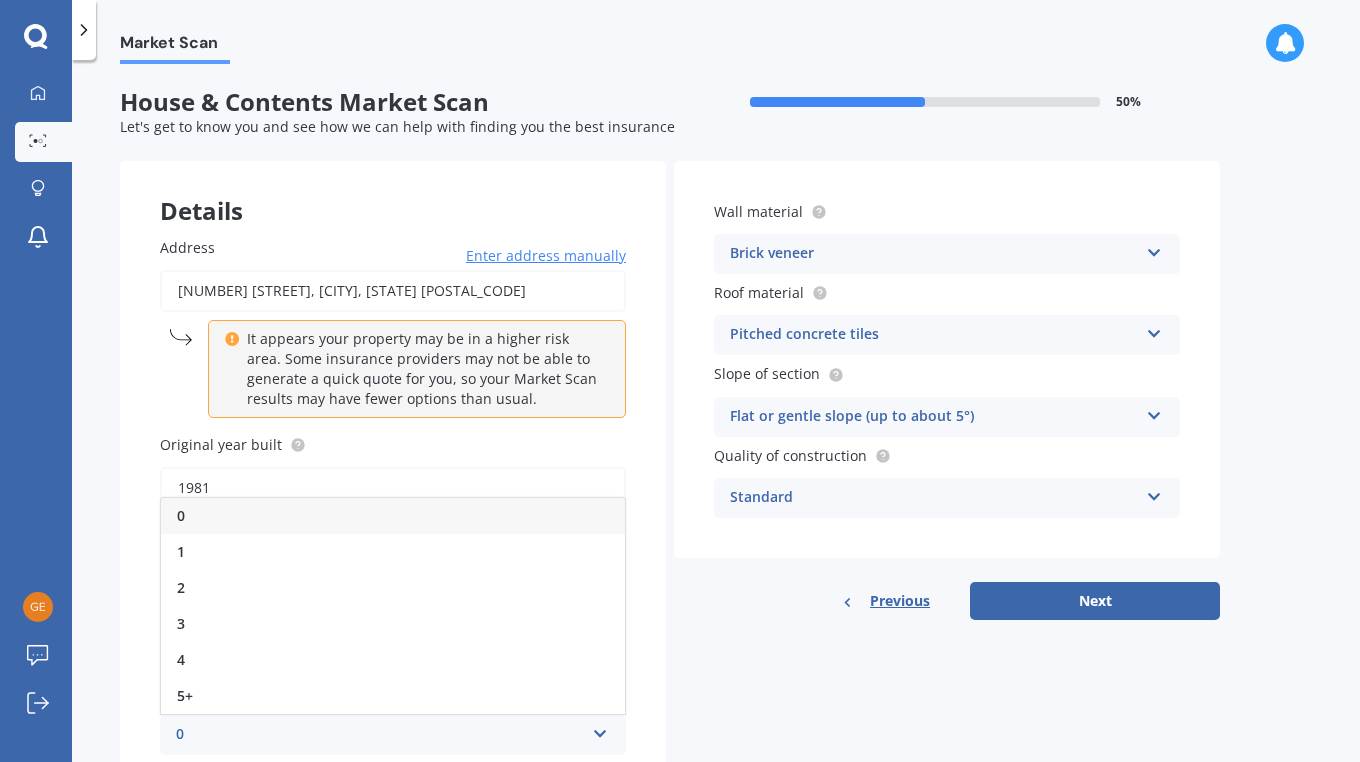 click on "0" at bounding box center [393, 516] 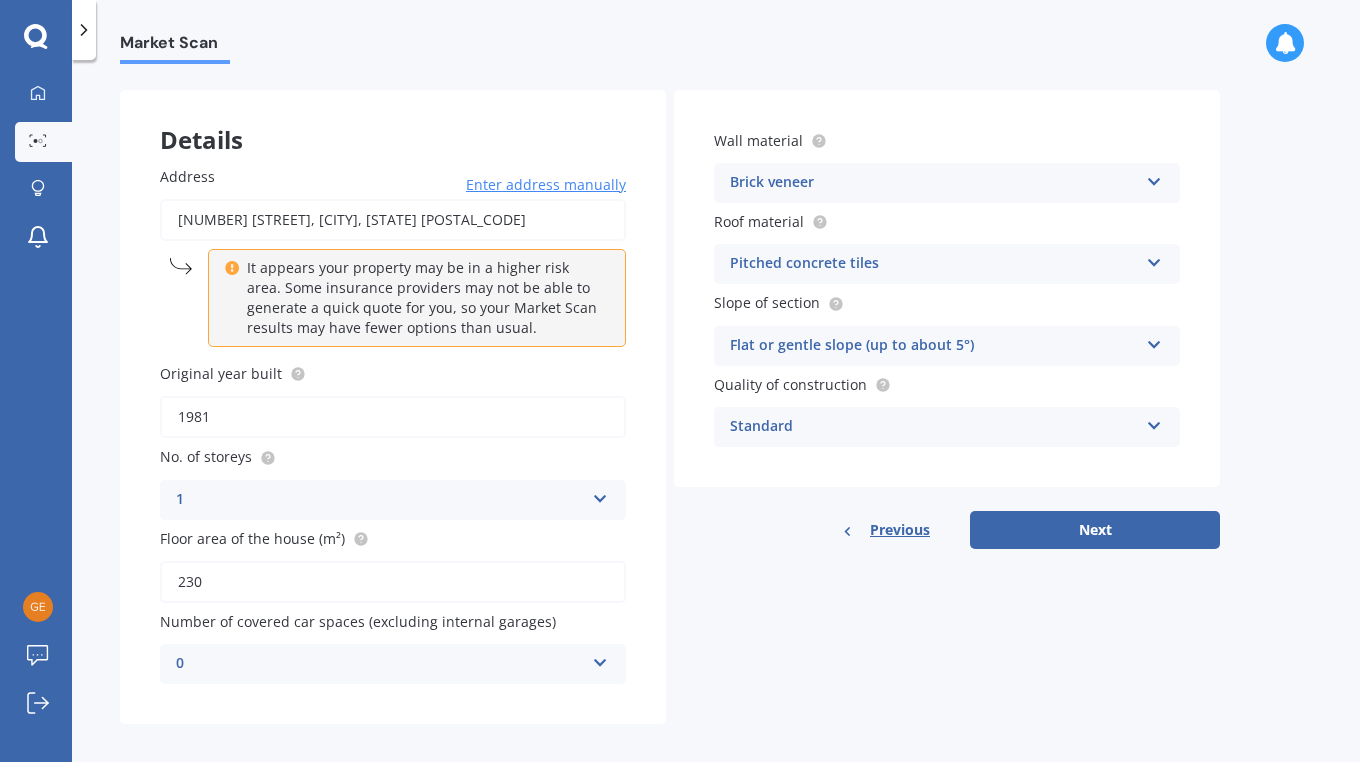 scroll, scrollTop: 87, scrollLeft: 0, axis: vertical 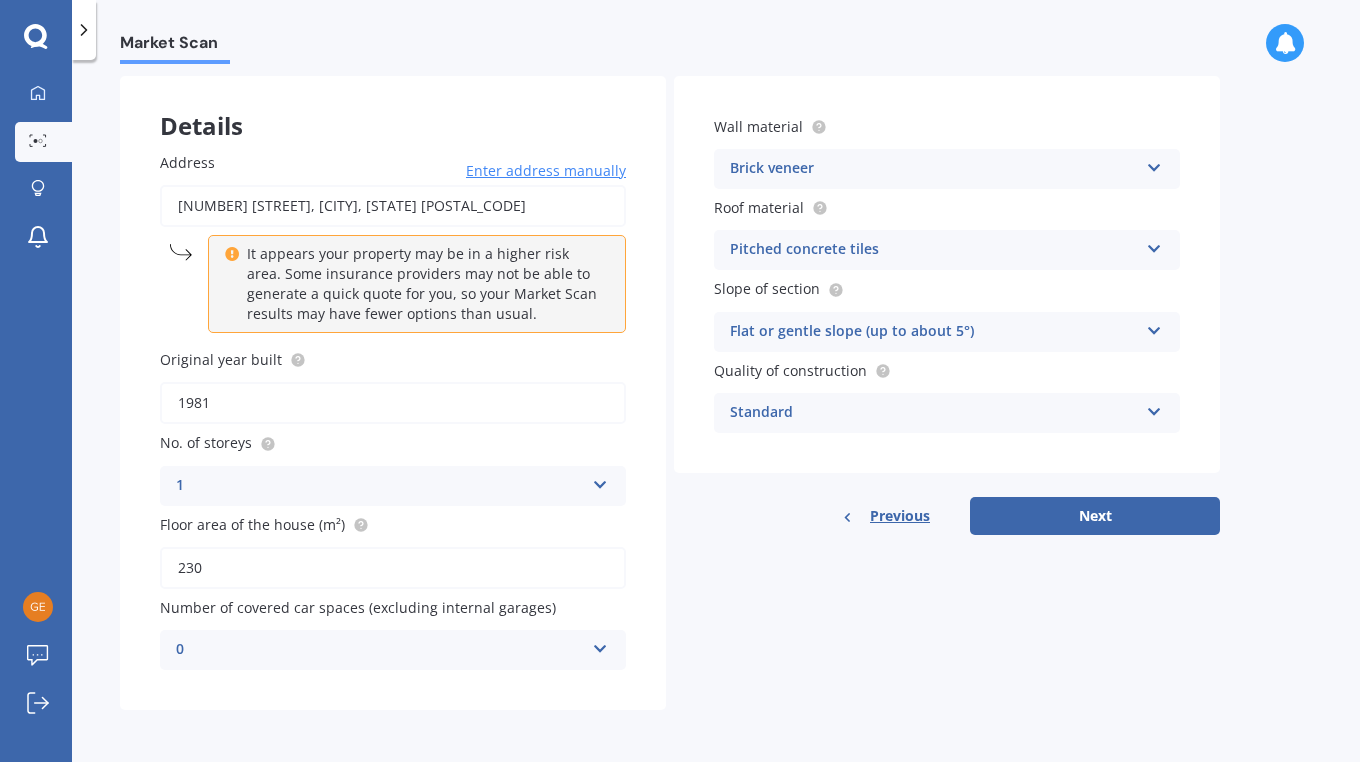 click on "Pitched concrete tiles" at bounding box center [934, 250] 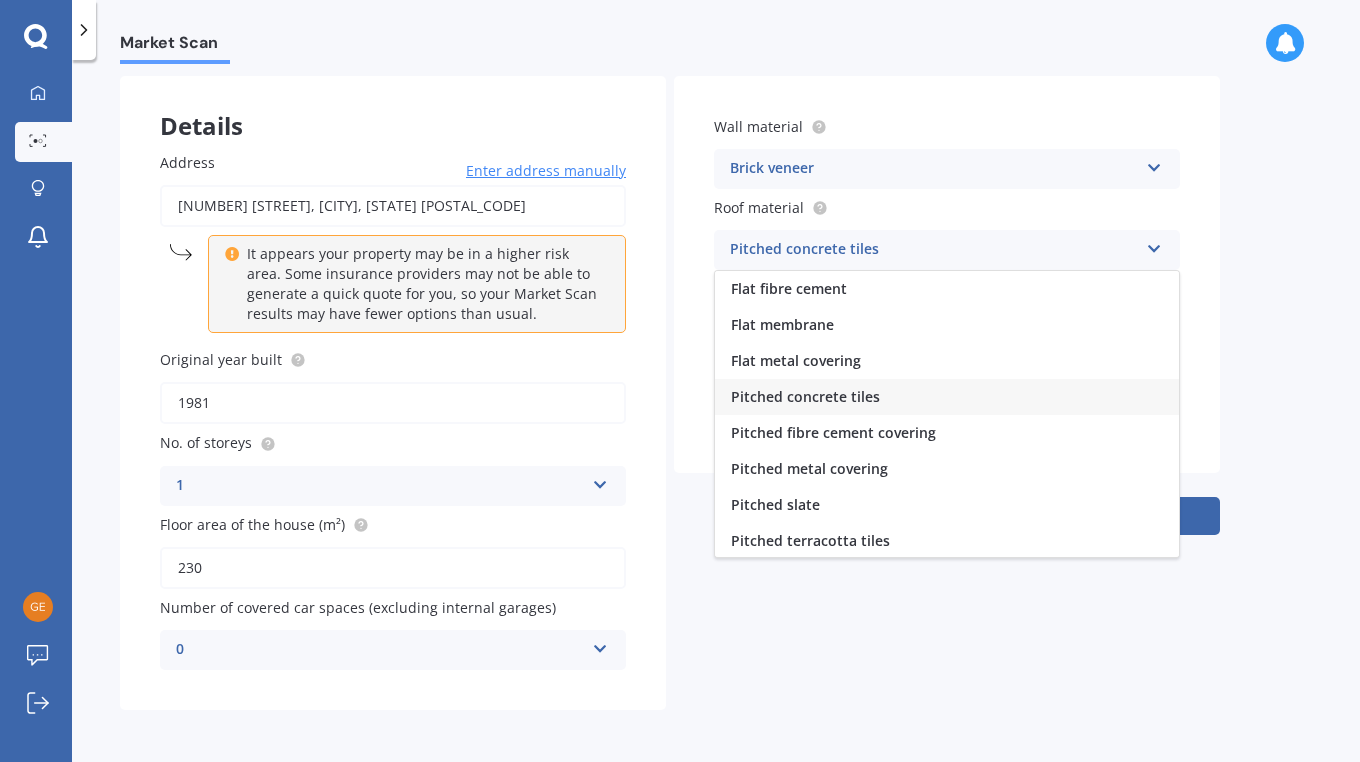 click on "Pitched metal covering" at bounding box center (809, 468) 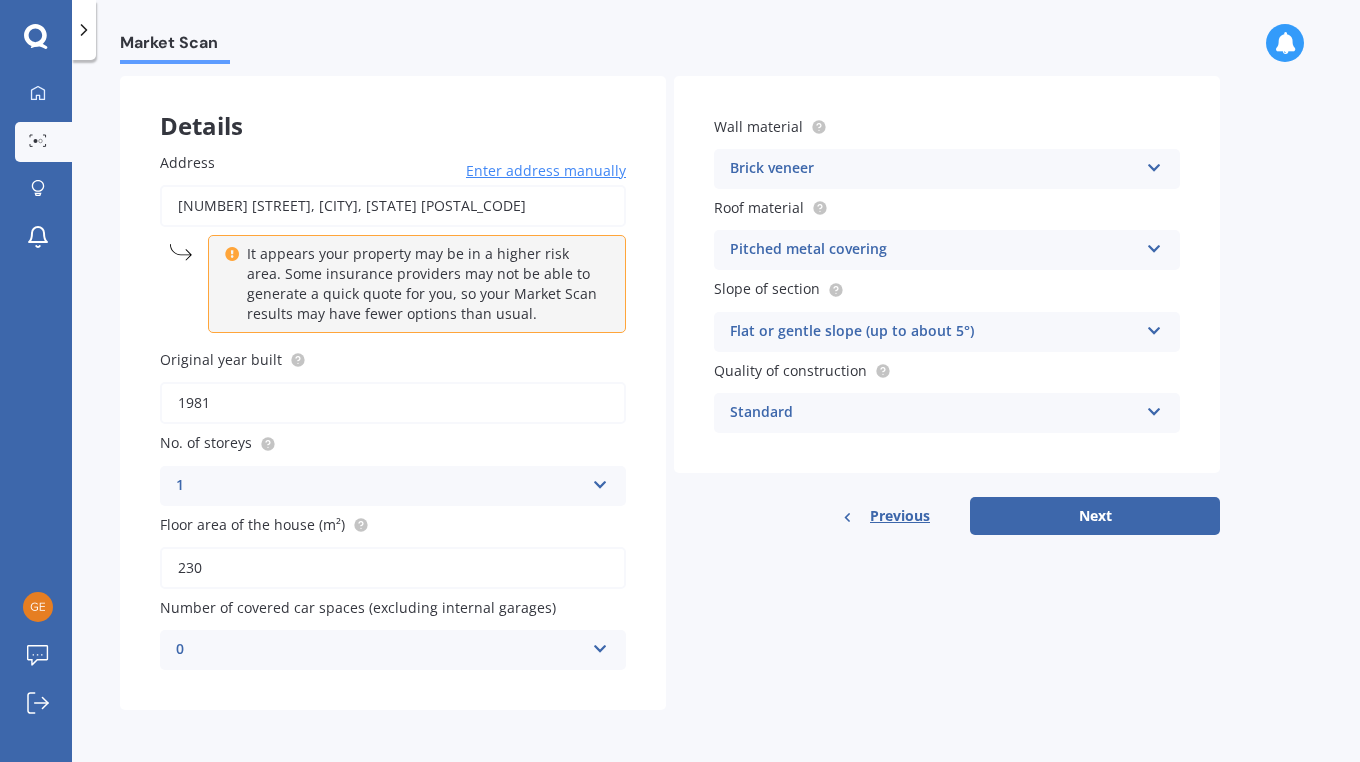 click on "Next" at bounding box center [1095, 516] 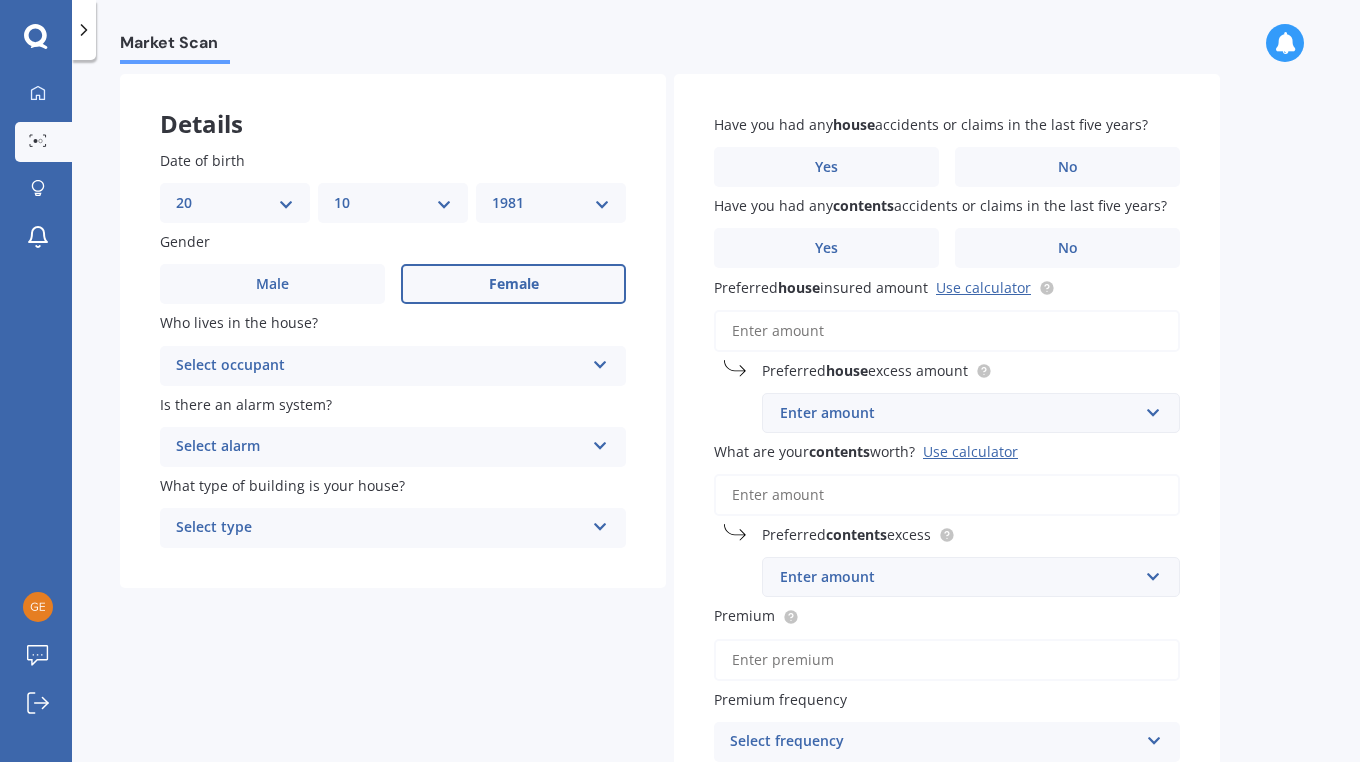 scroll, scrollTop: 0, scrollLeft: 0, axis: both 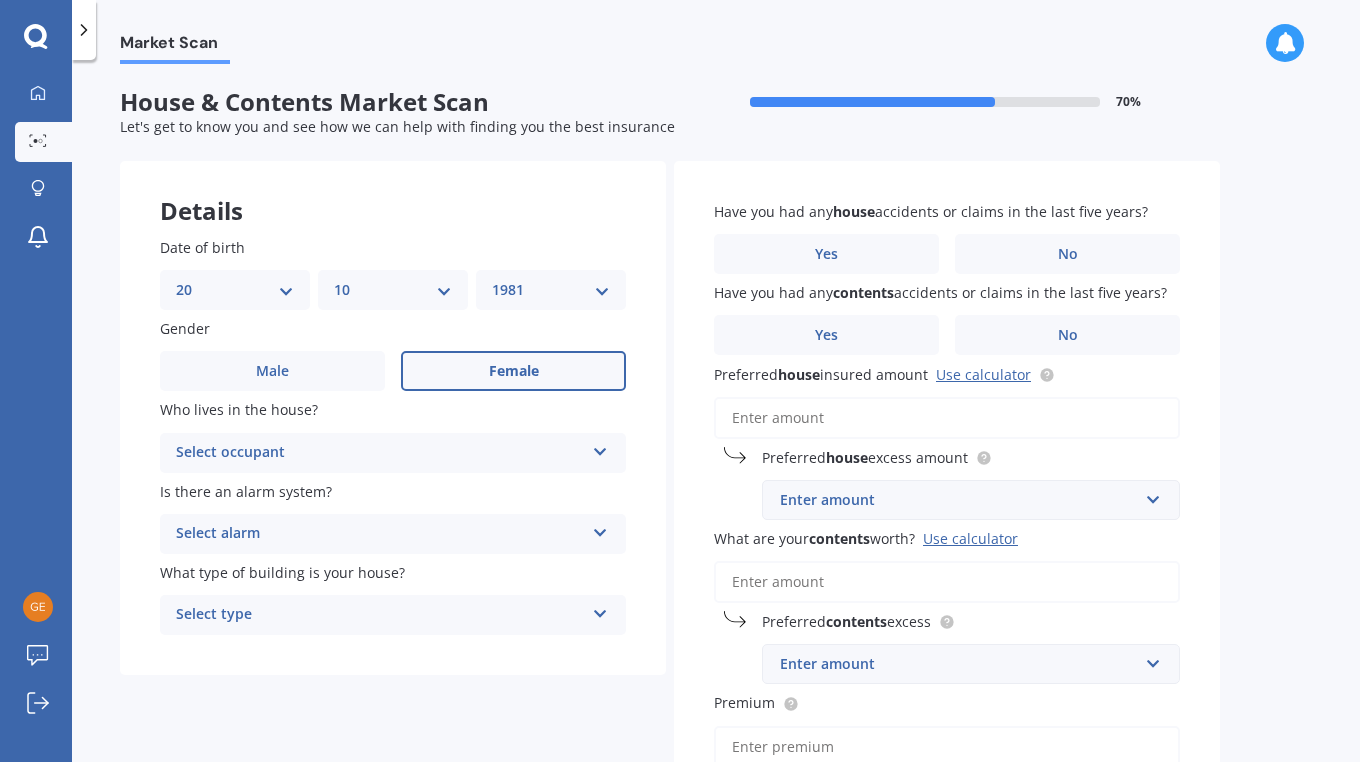 click on "Select occupant" at bounding box center (380, 453) 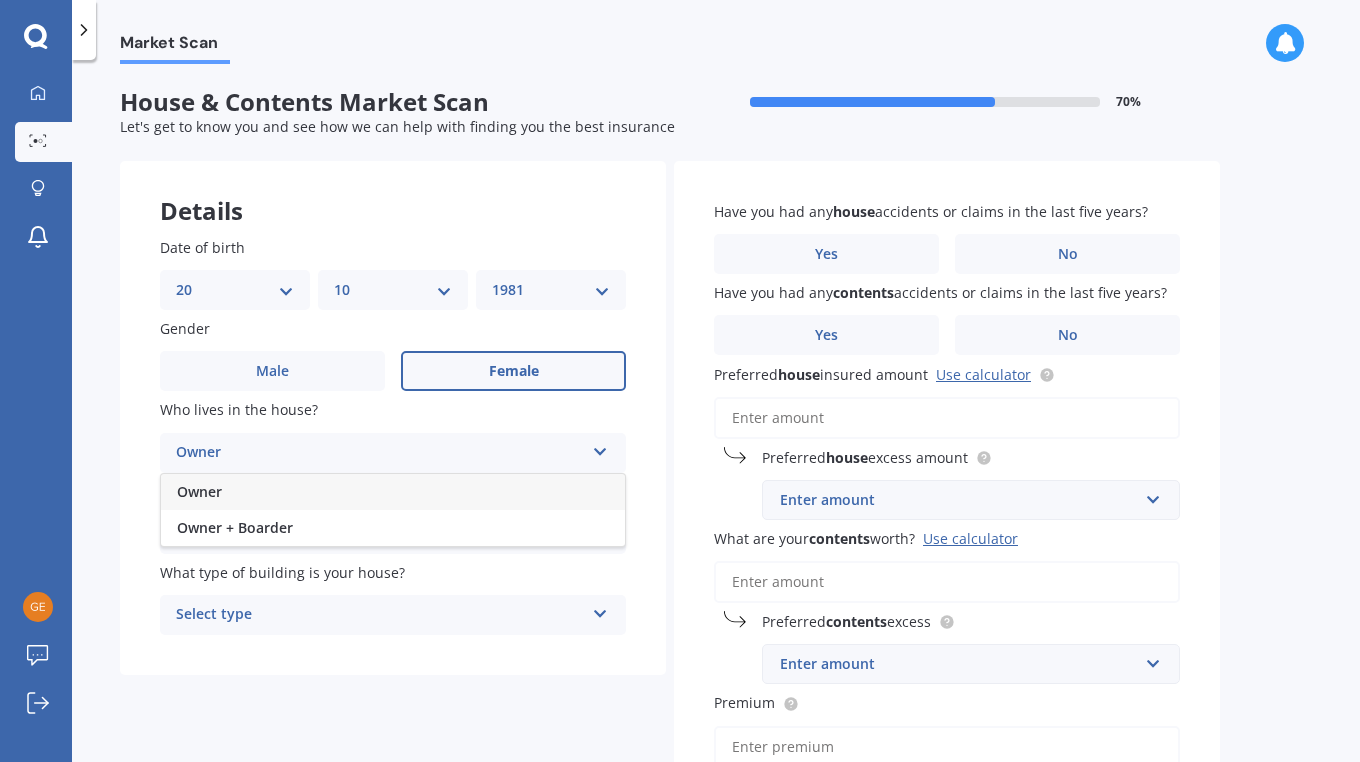 click on "Owner" at bounding box center [393, 492] 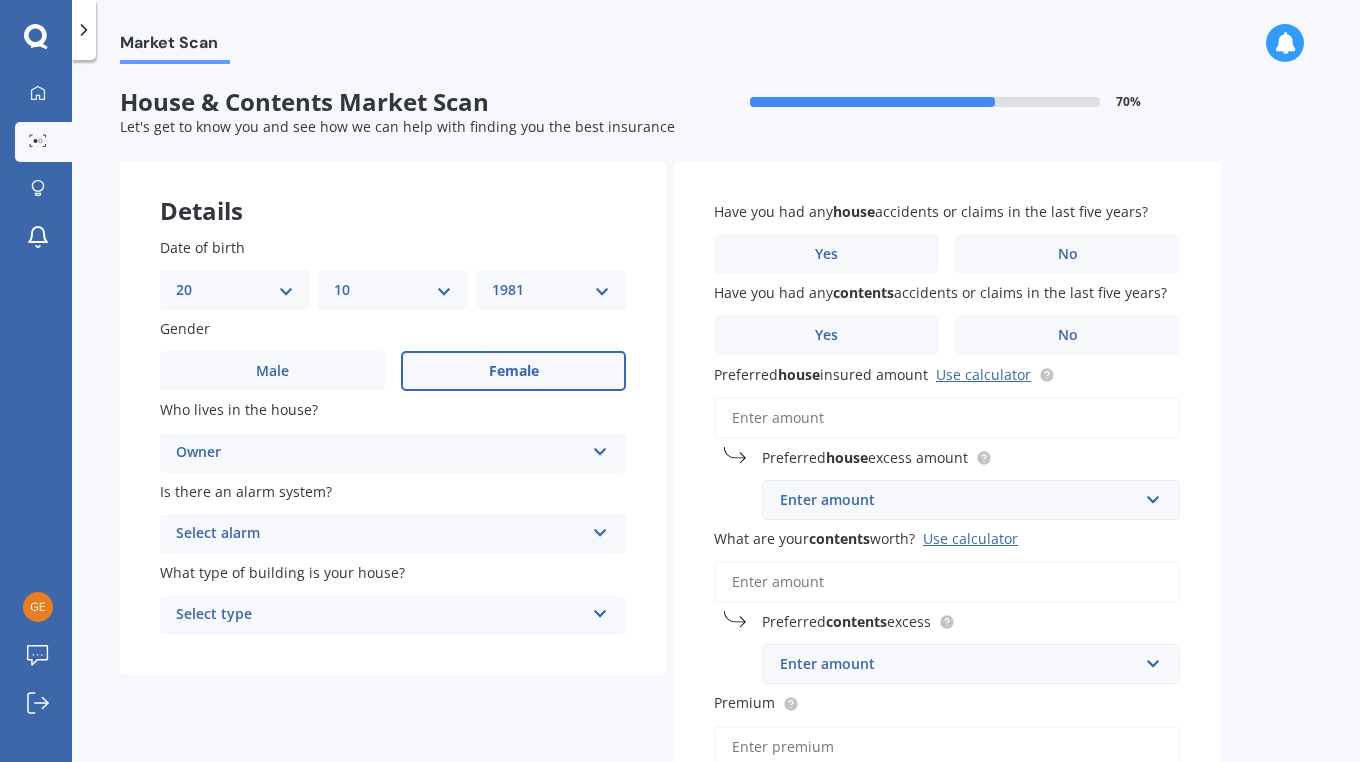 click on "Select alarm" at bounding box center (380, 534) 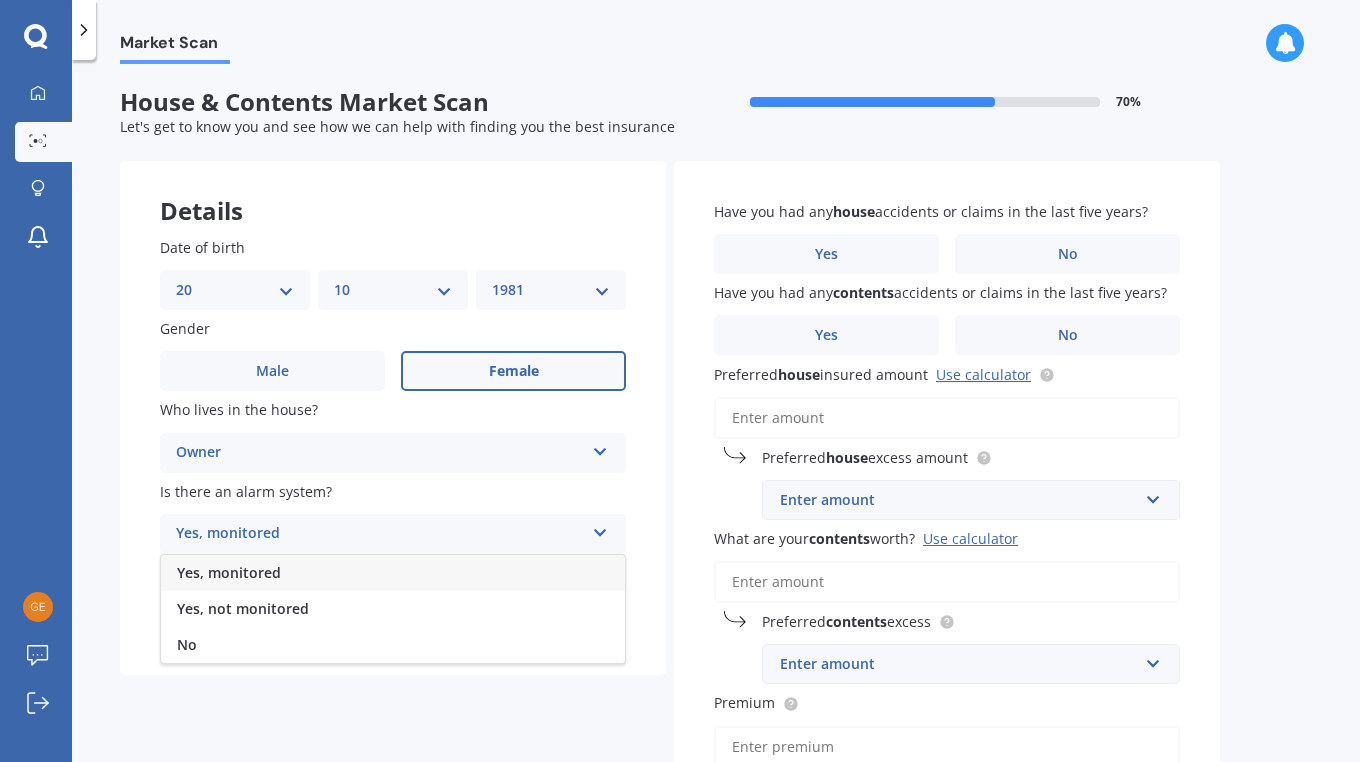 click on "No" at bounding box center (393, 645) 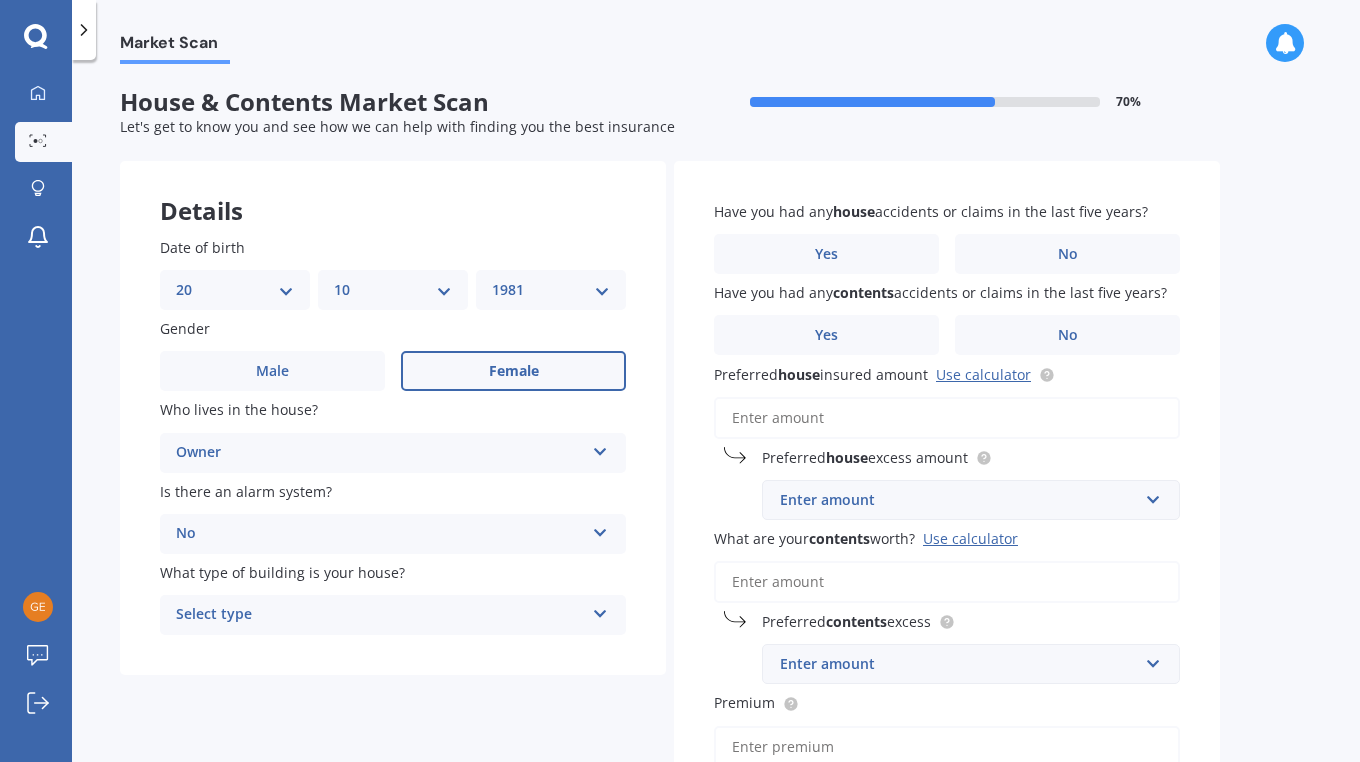 click on "Select type" at bounding box center [380, 615] 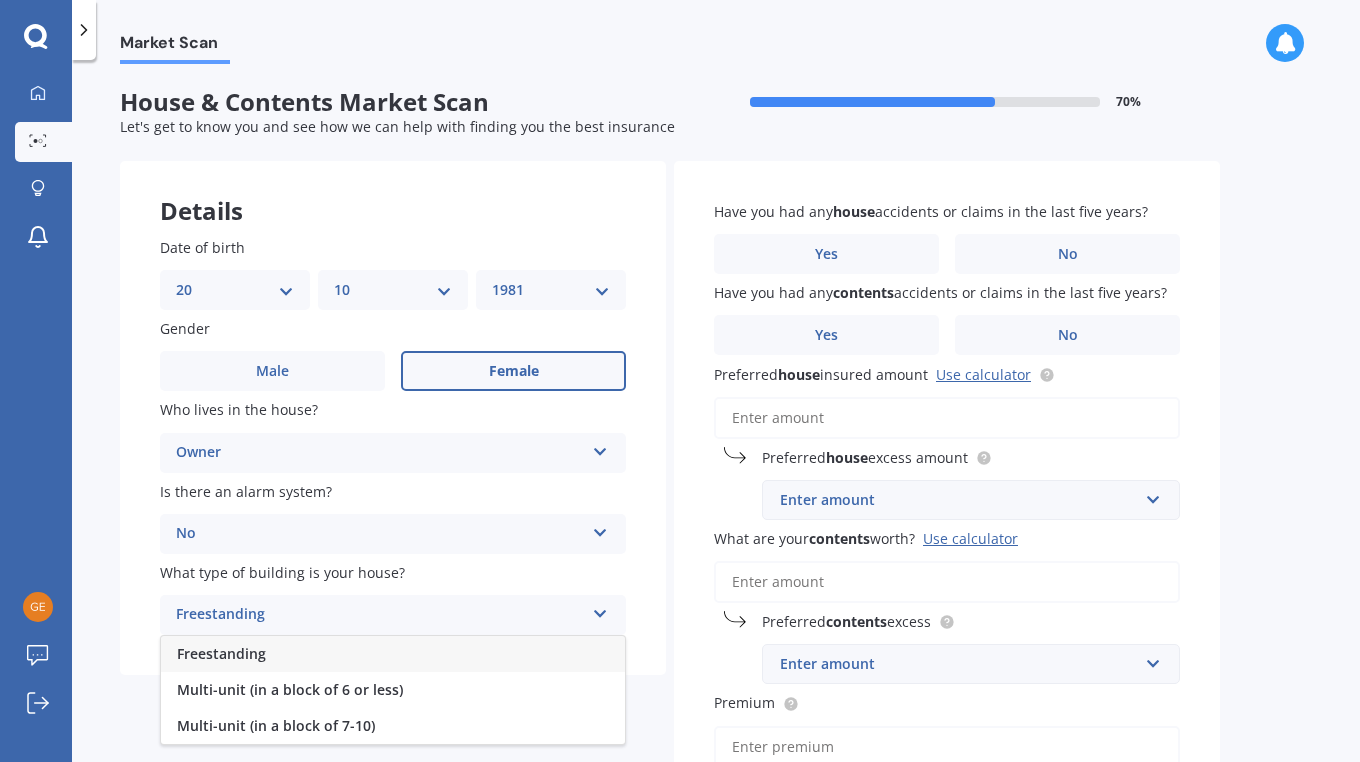 click on "Freestanding" at bounding box center (393, 654) 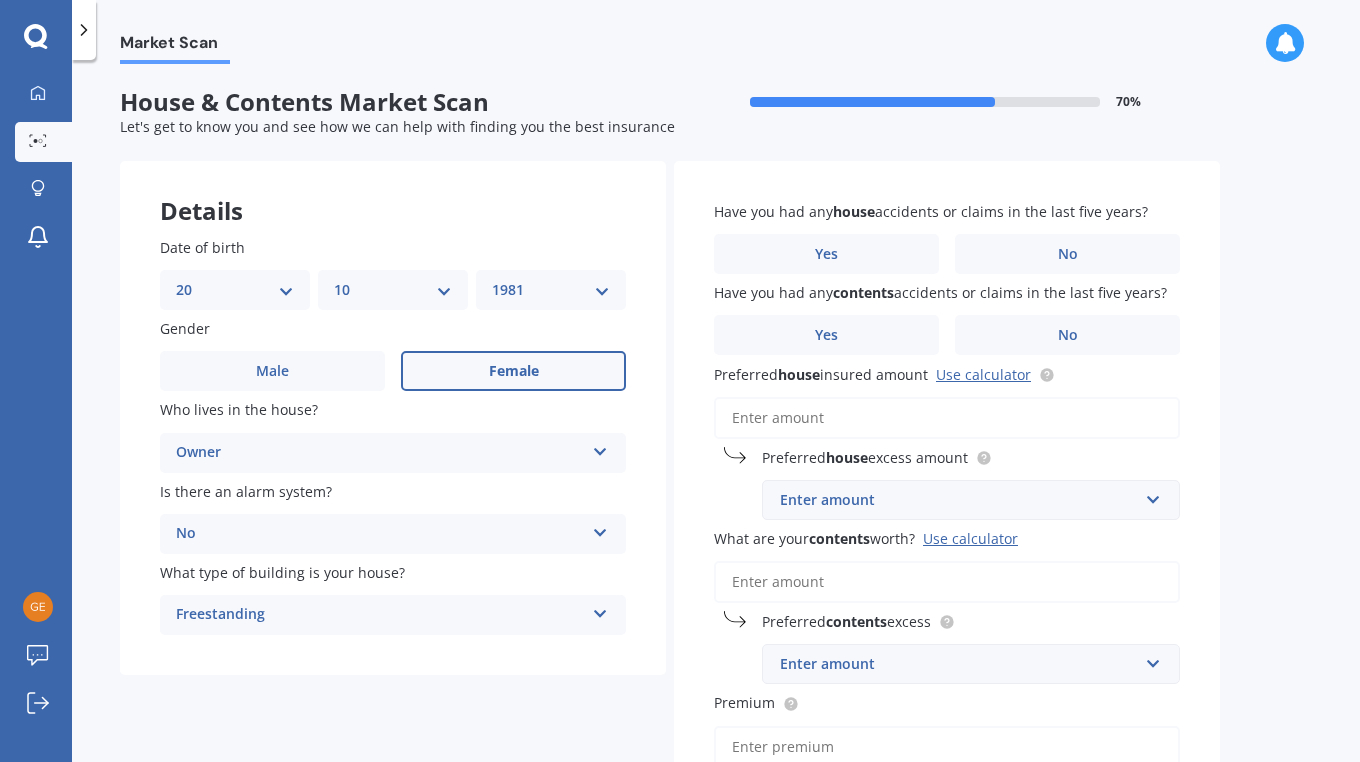 click on "Yes" at bounding box center (826, 254) 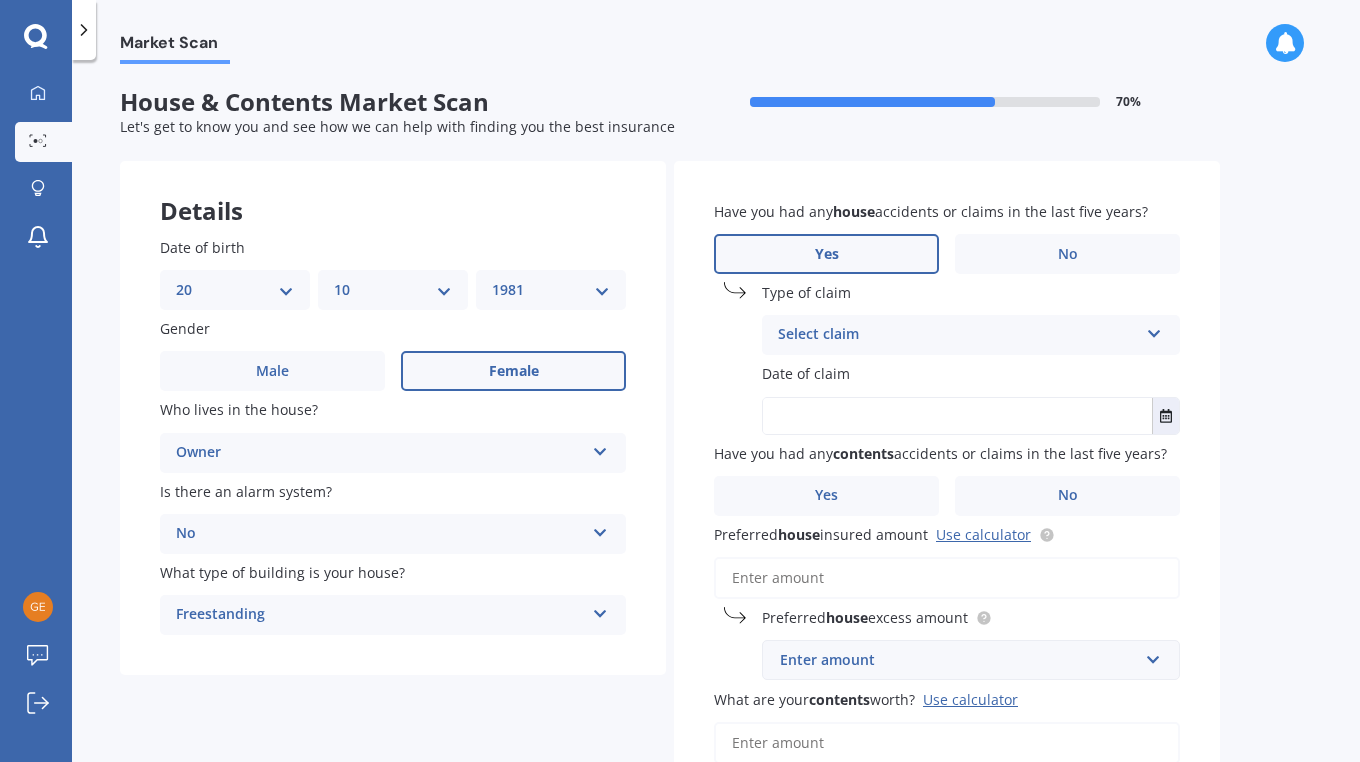 click on "Select claim" at bounding box center [958, 335] 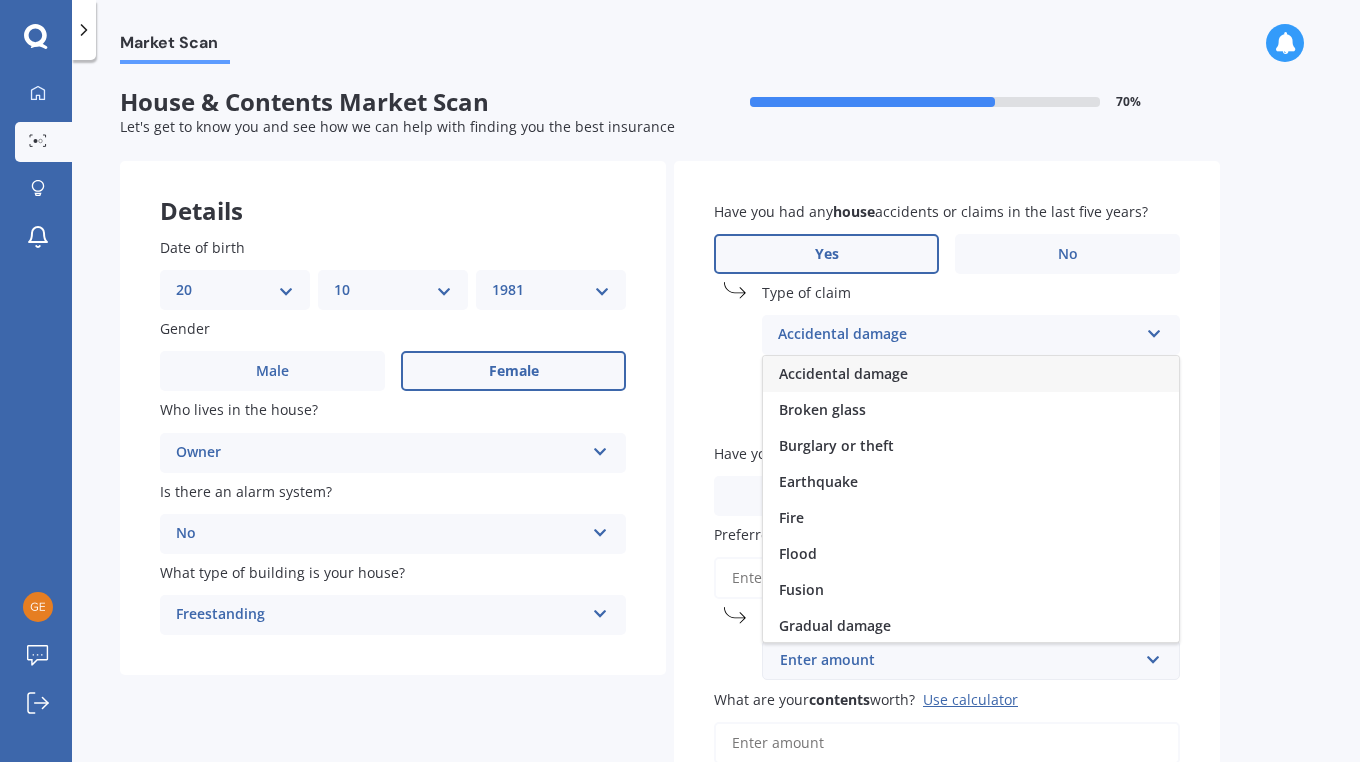 click on "Gradual damage" at bounding box center [971, 626] 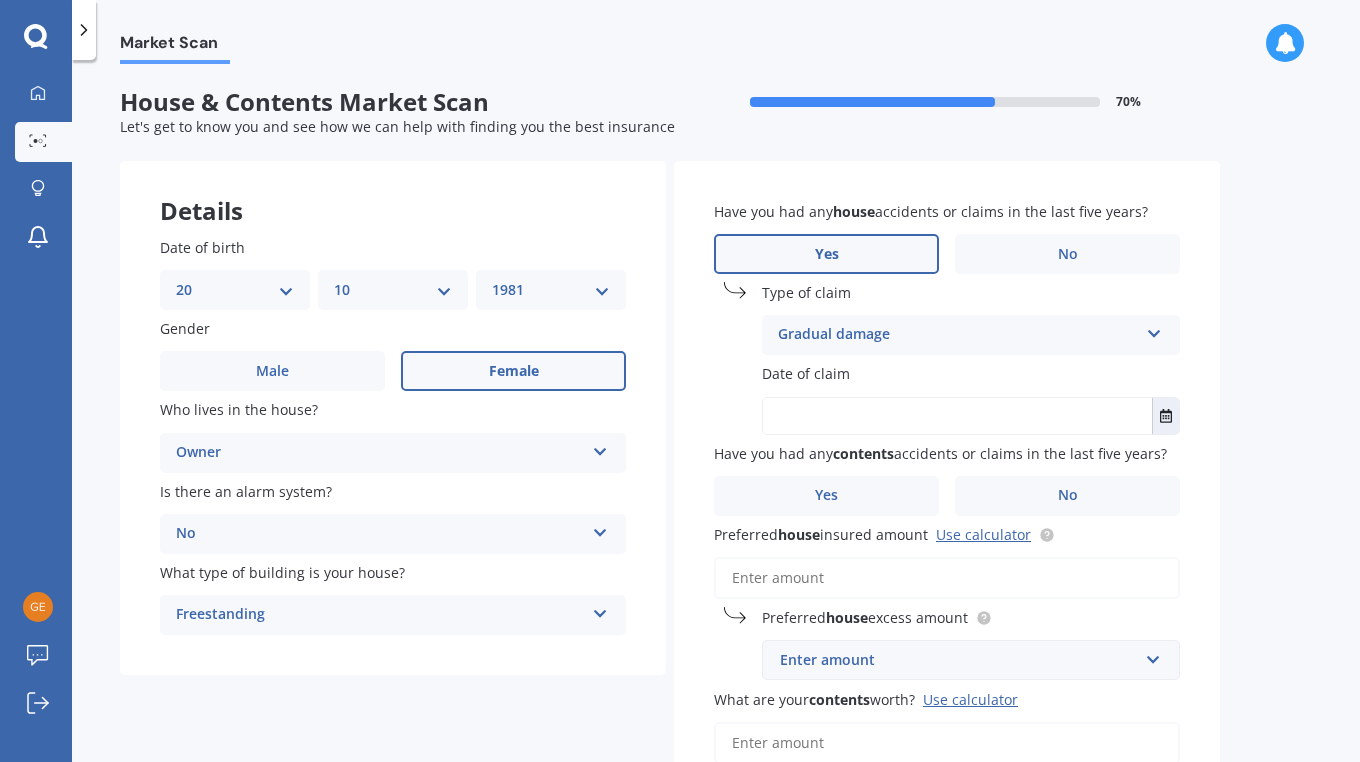 click 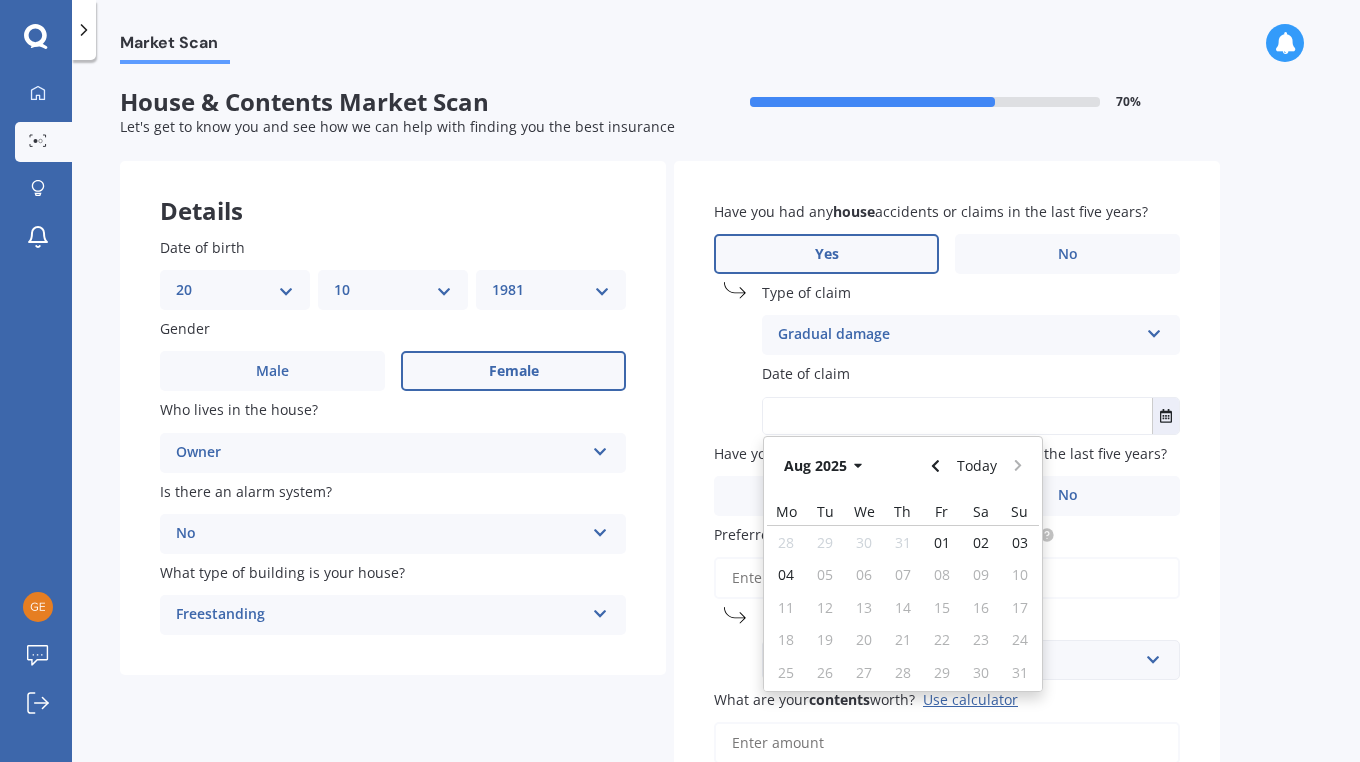 click on "Aug 2025" at bounding box center (826, 466) 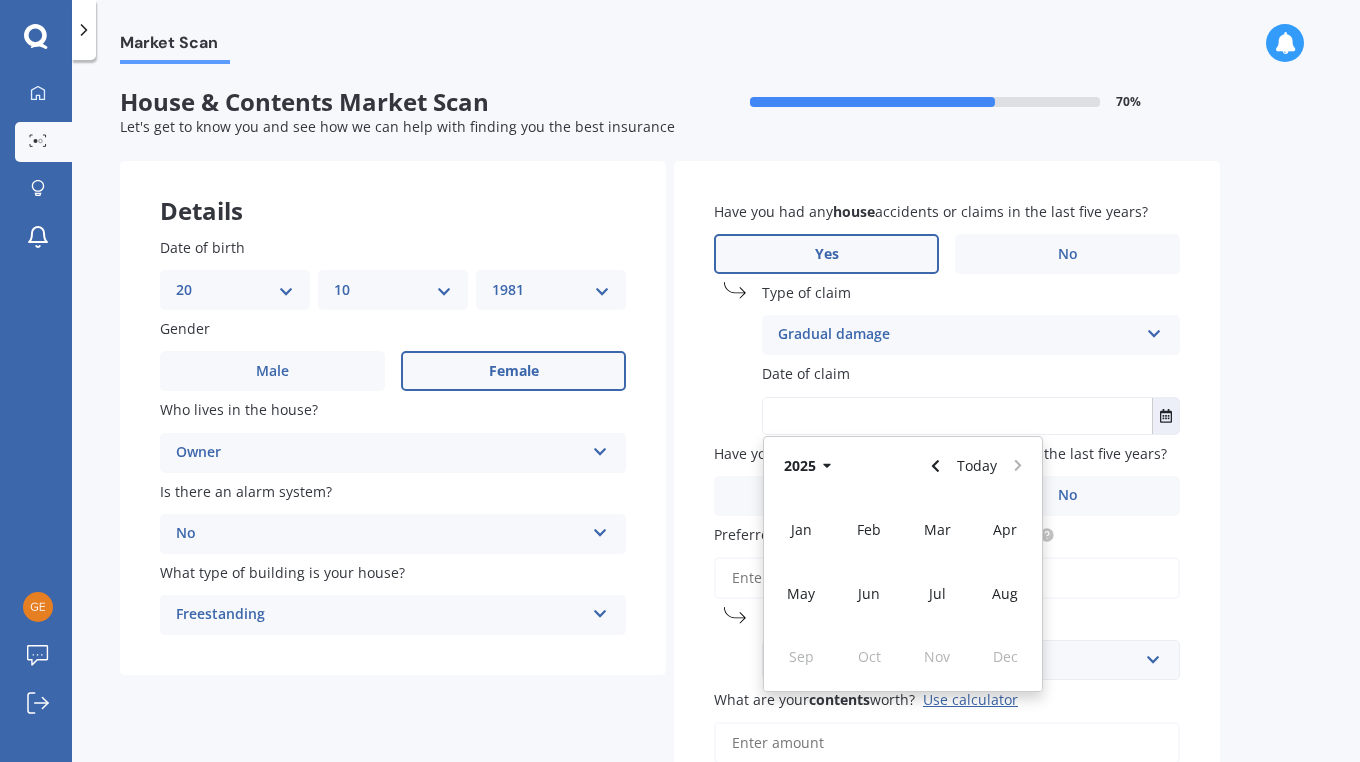 click on "2025" at bounding box center [811, 466] 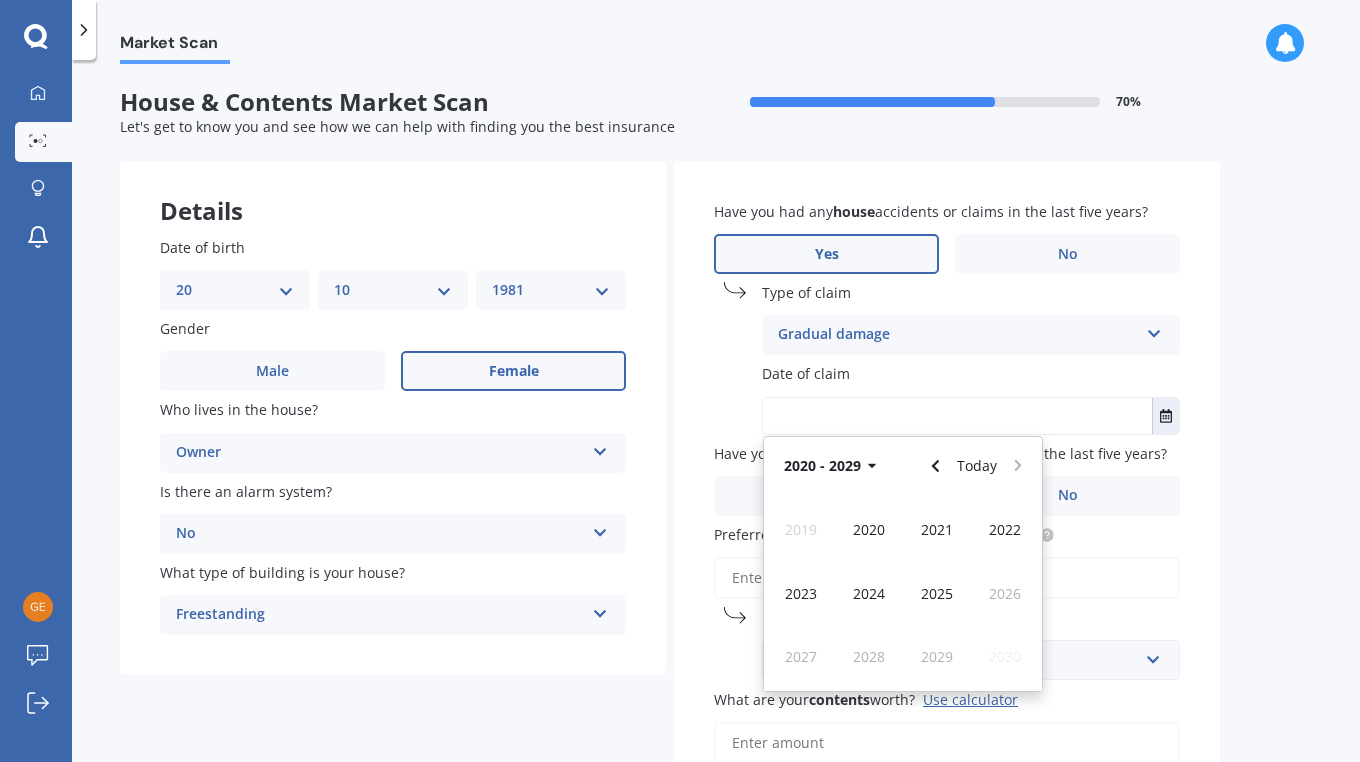 click on "2024" at bounding box center [869, 593] 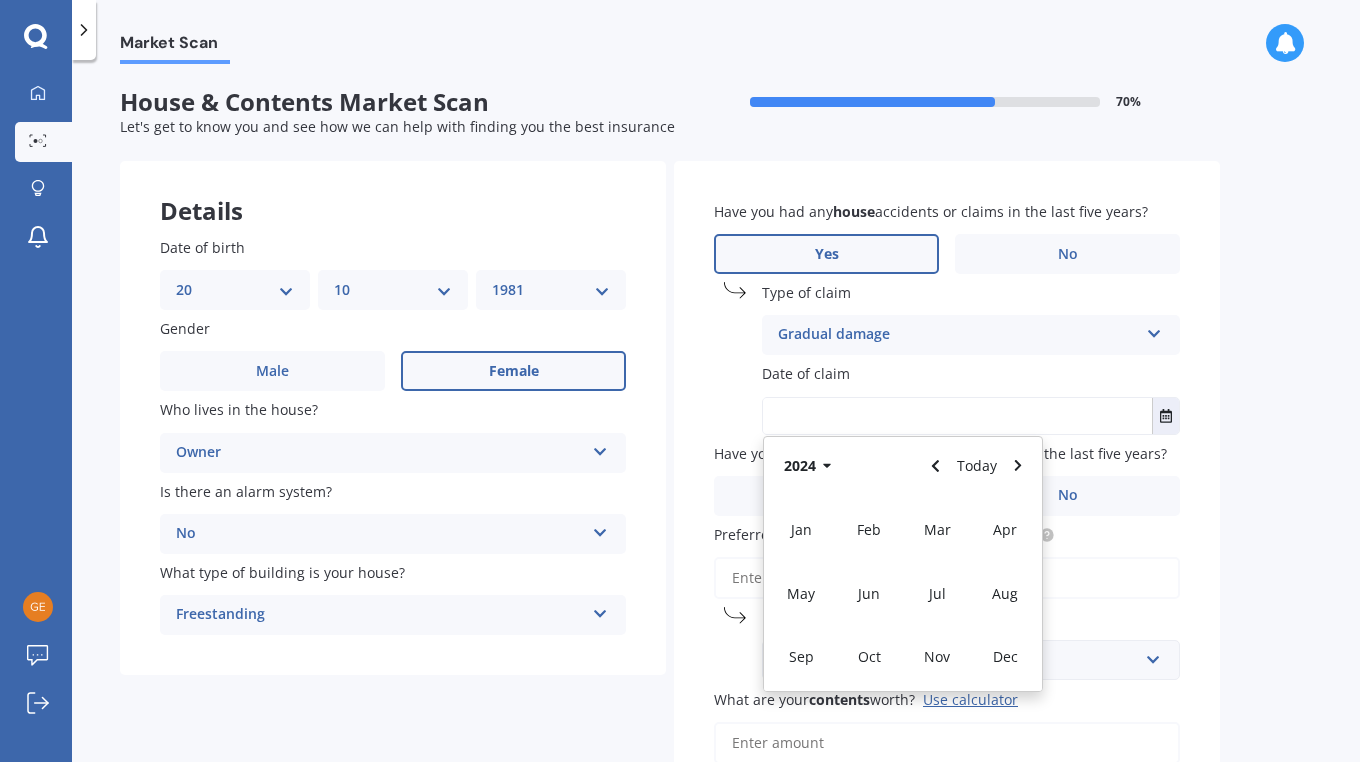click on "Nov" at bounding box center (937, 656) 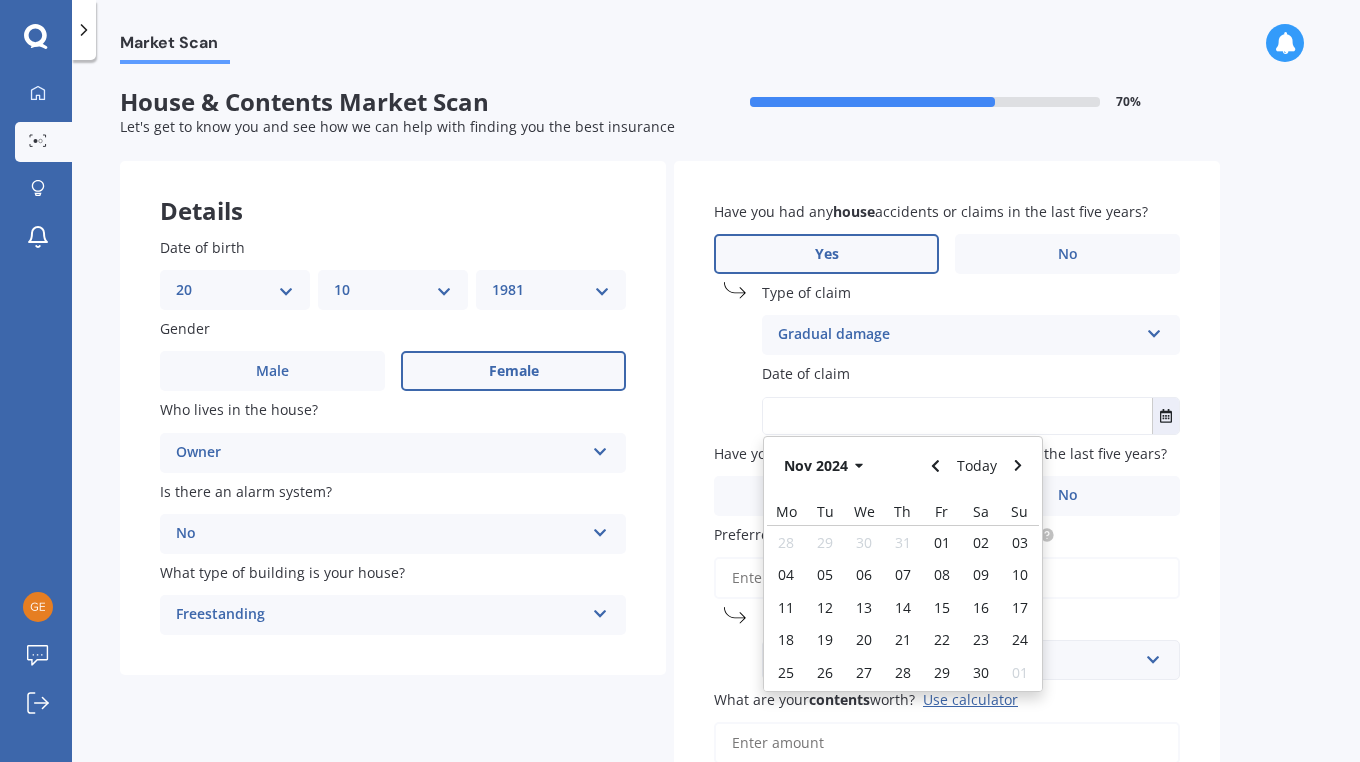 click on "05" at bounding box center [825, 574] 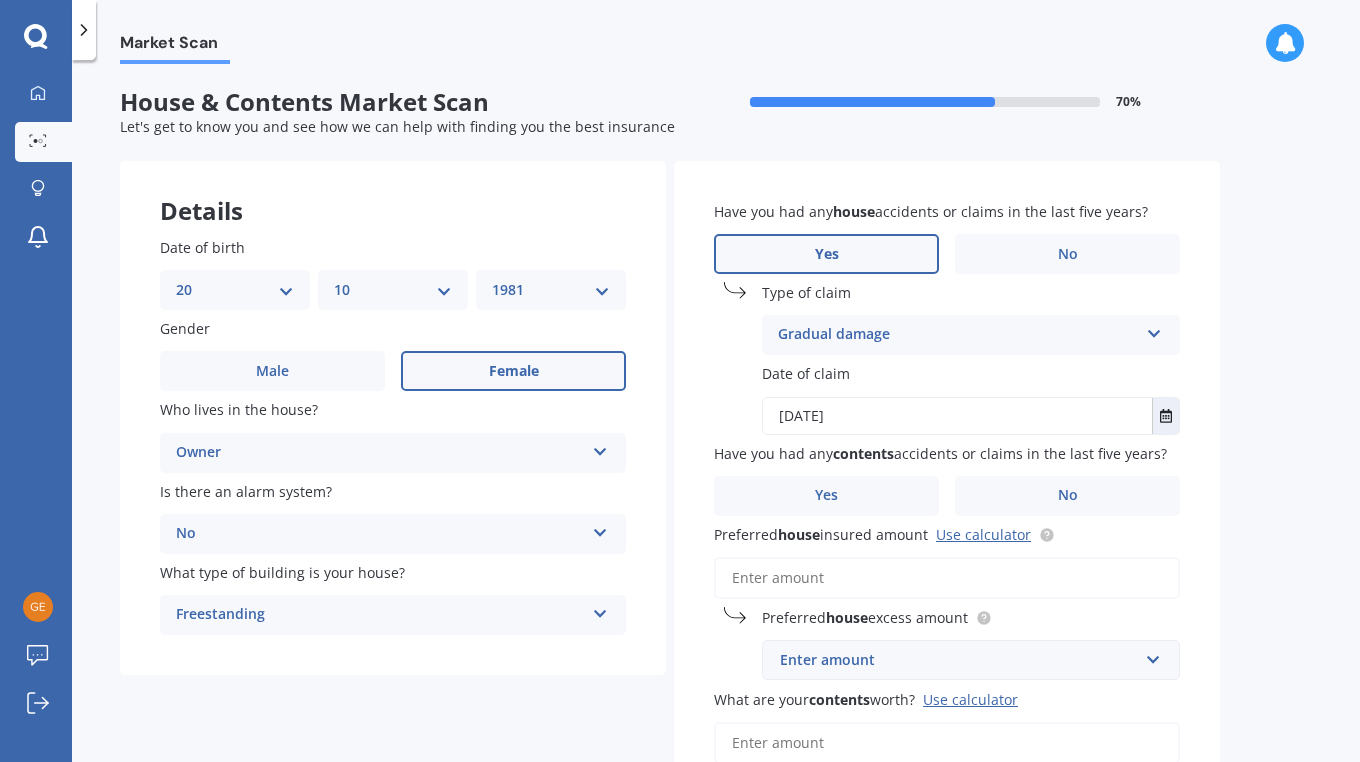click on "No" at bounding box center (1067, 496) 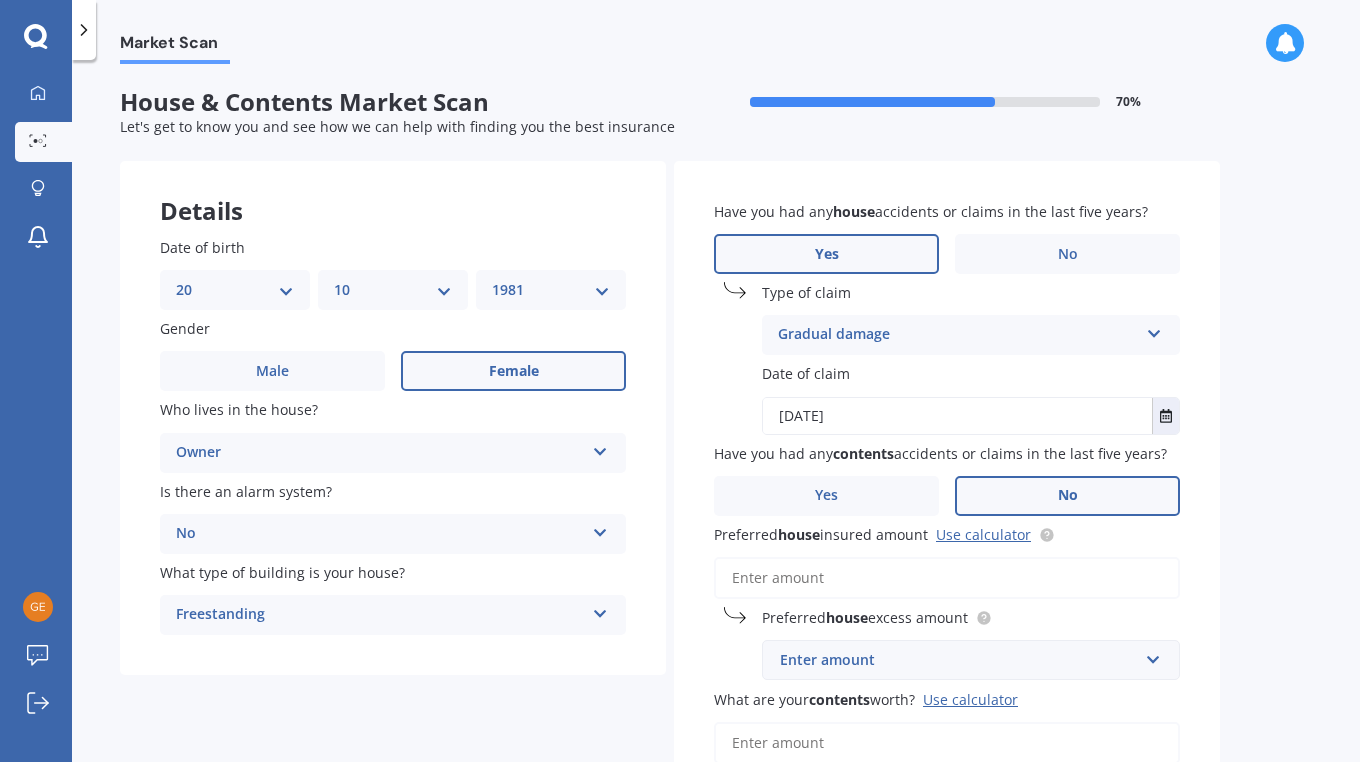 click on "Enter amount" at bounding box center [959, 660] 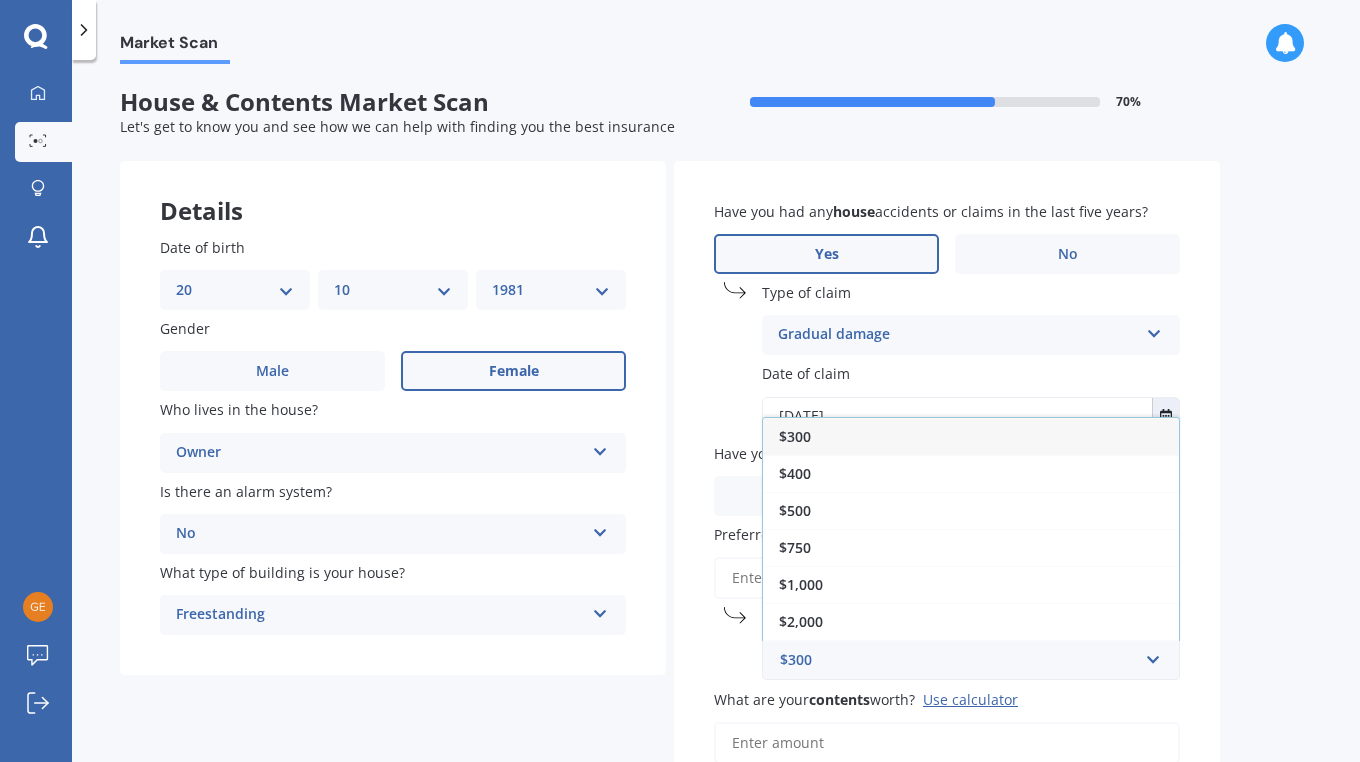 click on "$1,000" at bounding box center (971, 584) 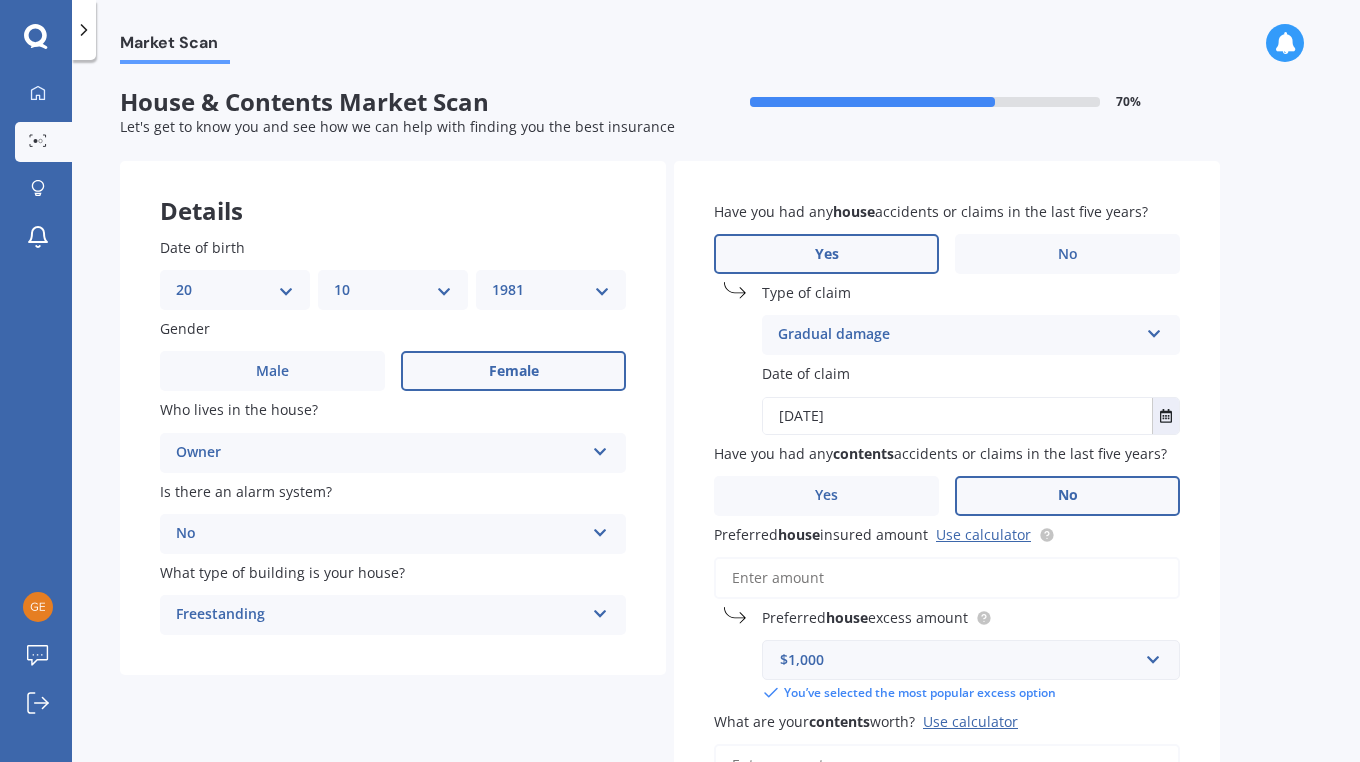 click on "Preferred  house  insured amount Use calculator" at bounding box center (947, 578) 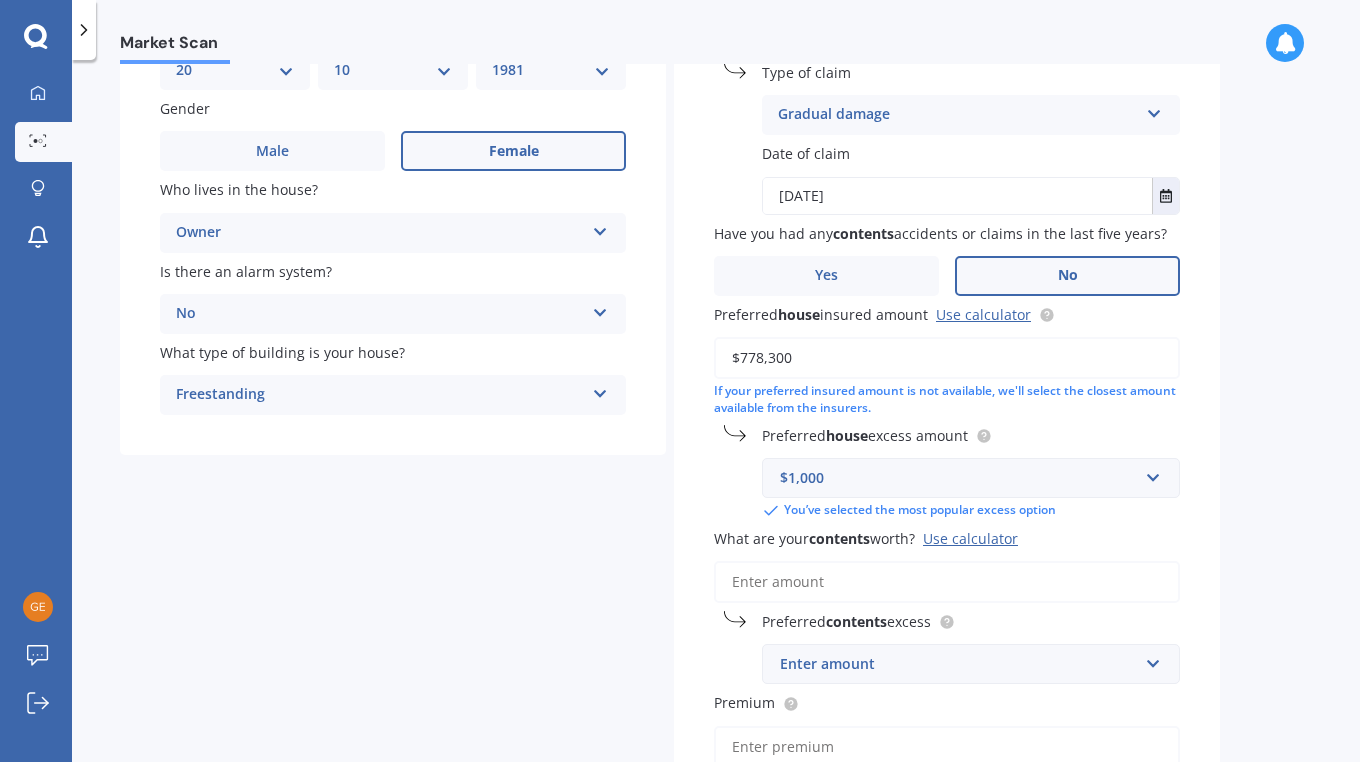 scroll, scrollTop: 244, scrollLeft: 0, axis: vertical 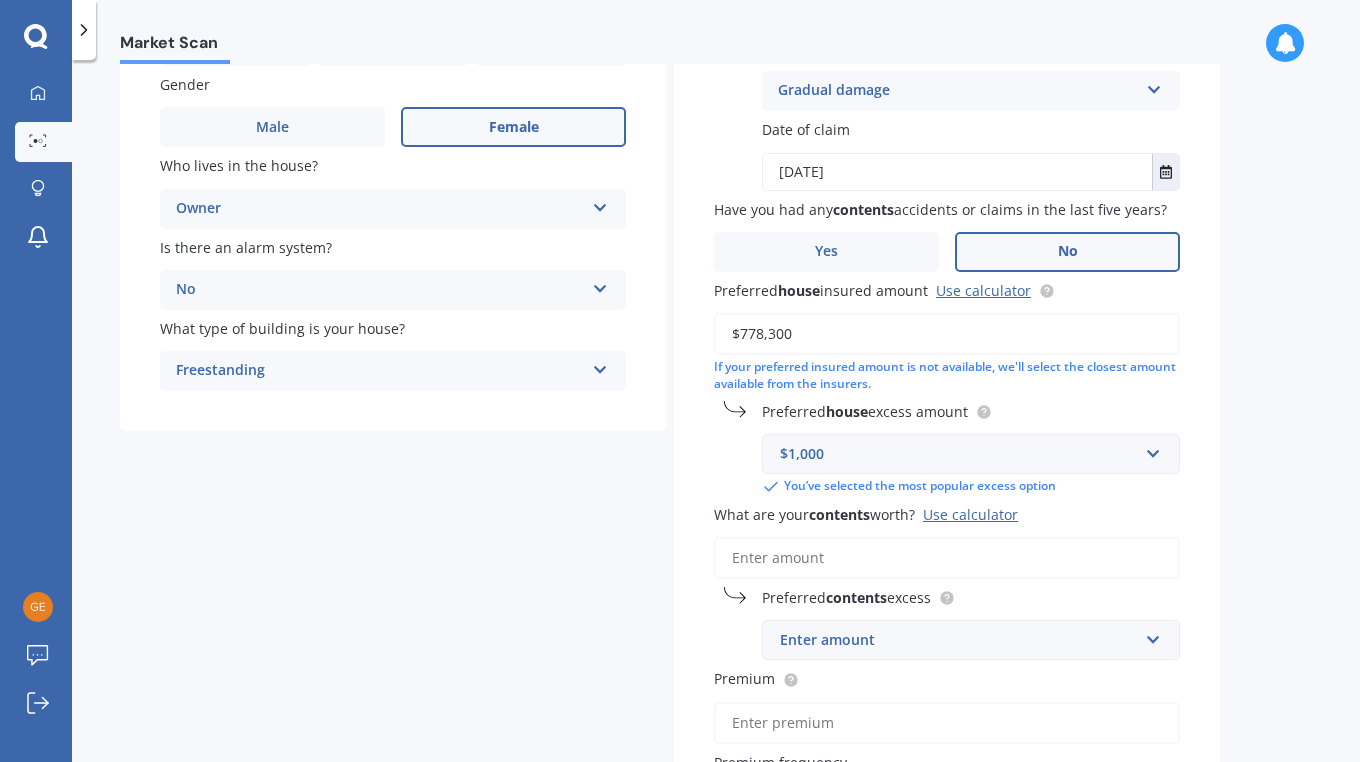 type on "$778,300" 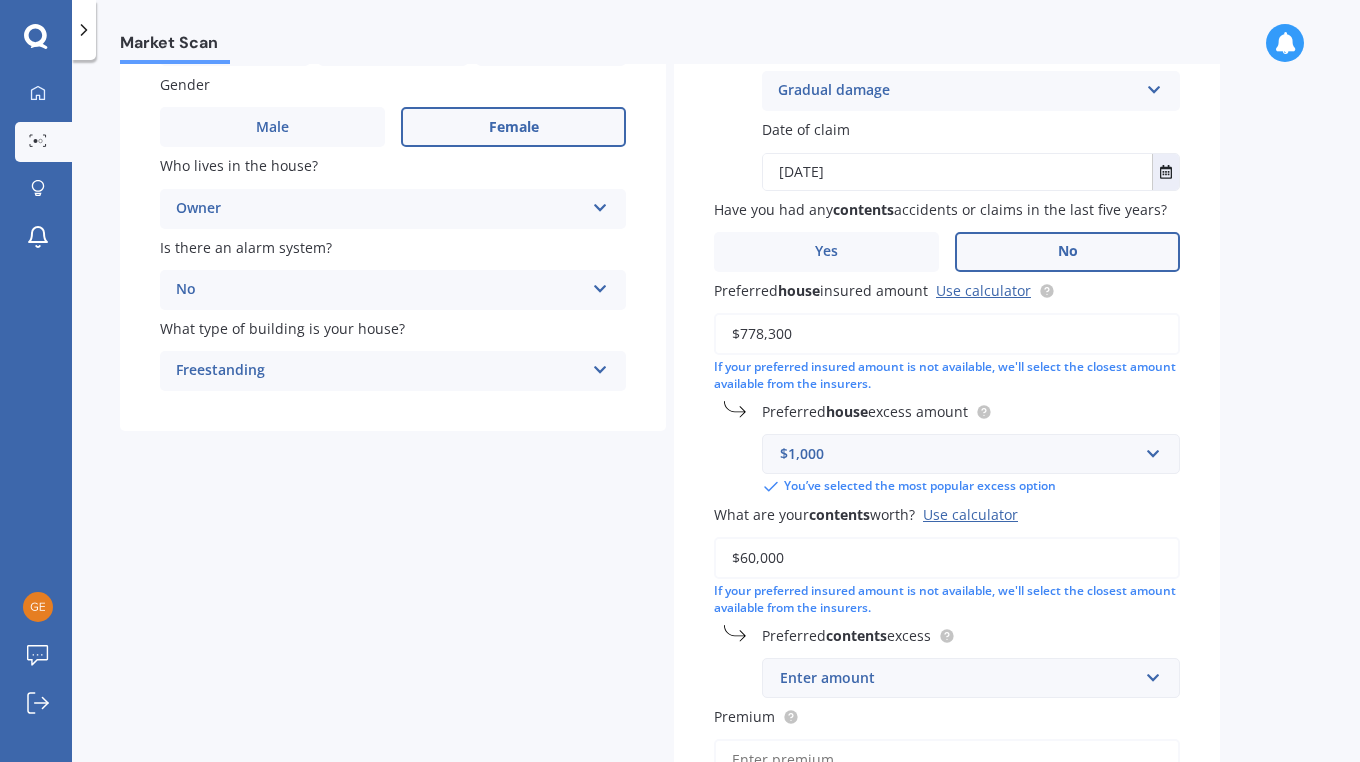 type on "$60,000" 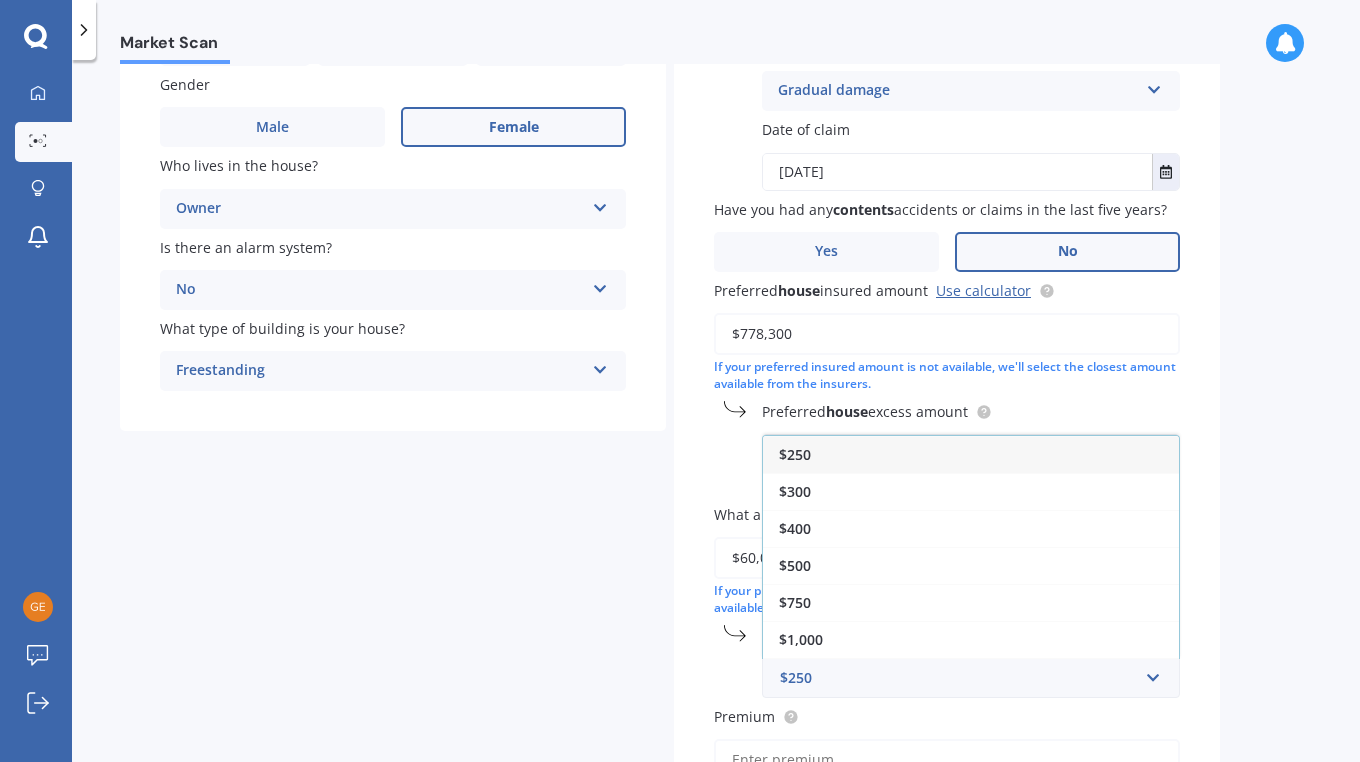 click on "$750" at bounding box center [971, 602] 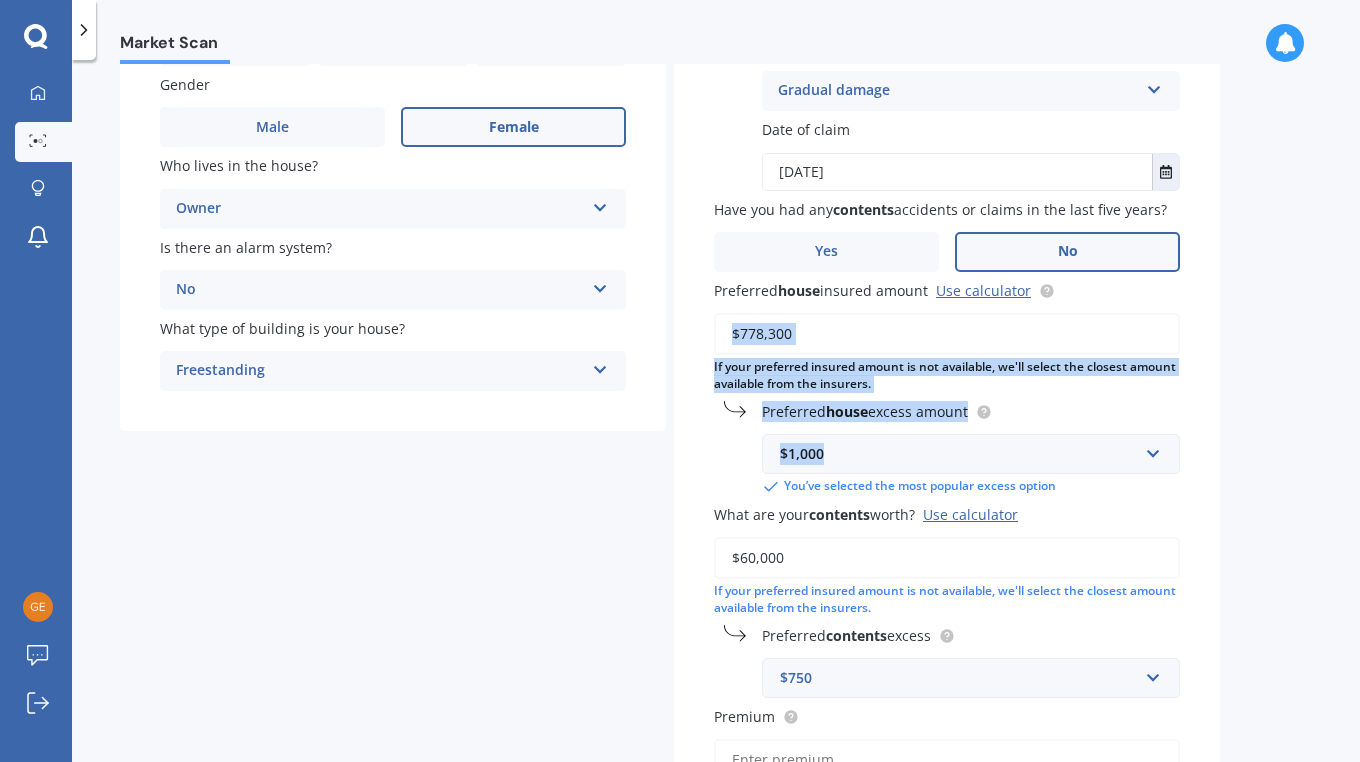 drag, startPoint x: 1347, startPoint y: 352, endPoint x: 1359, endPoint y: 405, distance: 54.34151 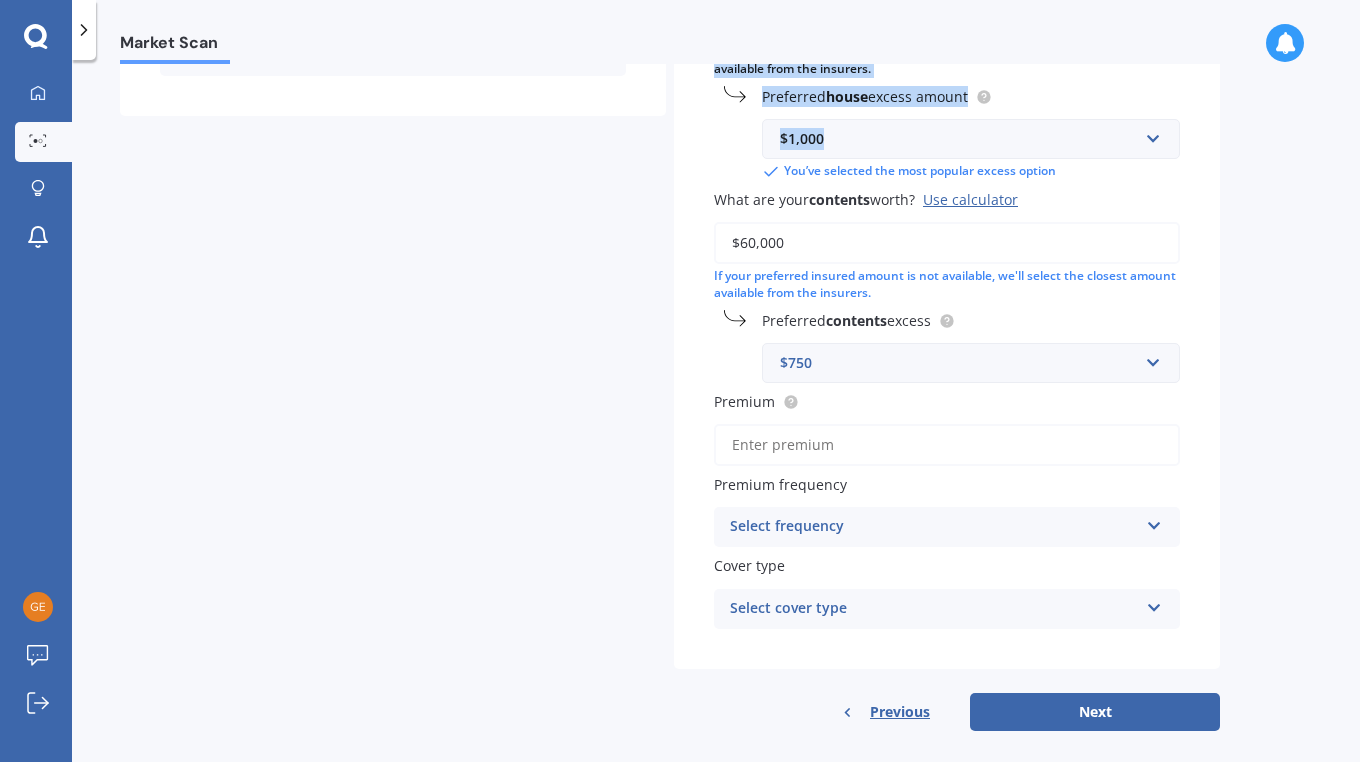 scroll, scrollTop: 568, scrollLeft: 0, axis: vertical 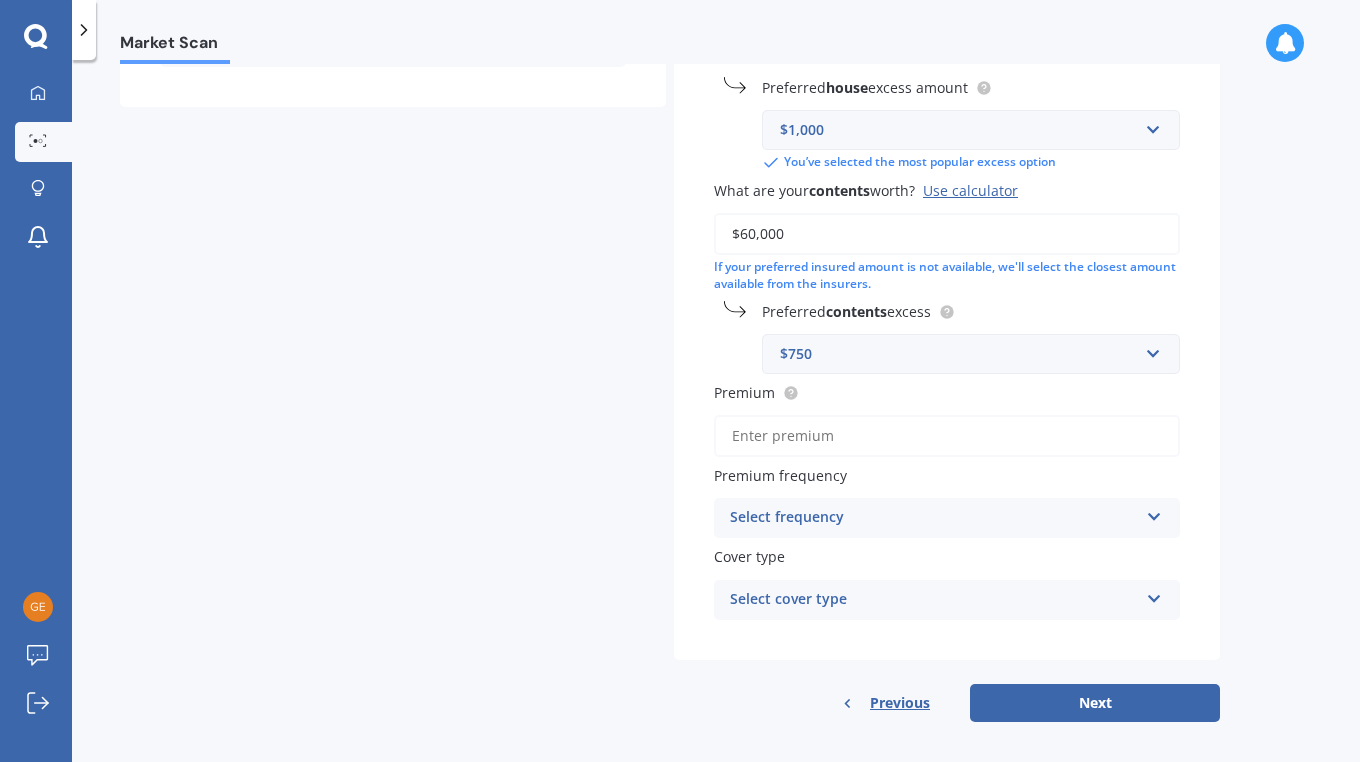 click at bounding box center (1154, 513) 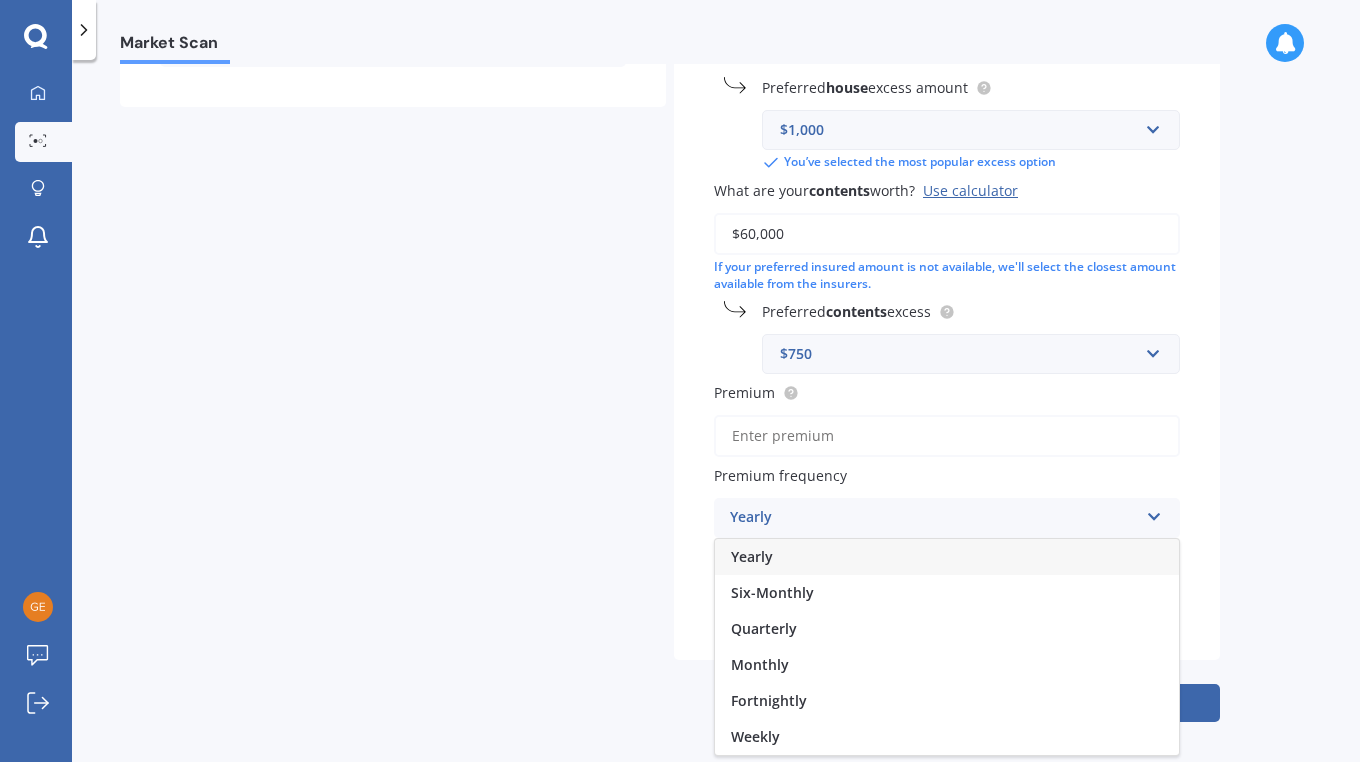 click on "Quarterly" at bounding box center [947, 629] 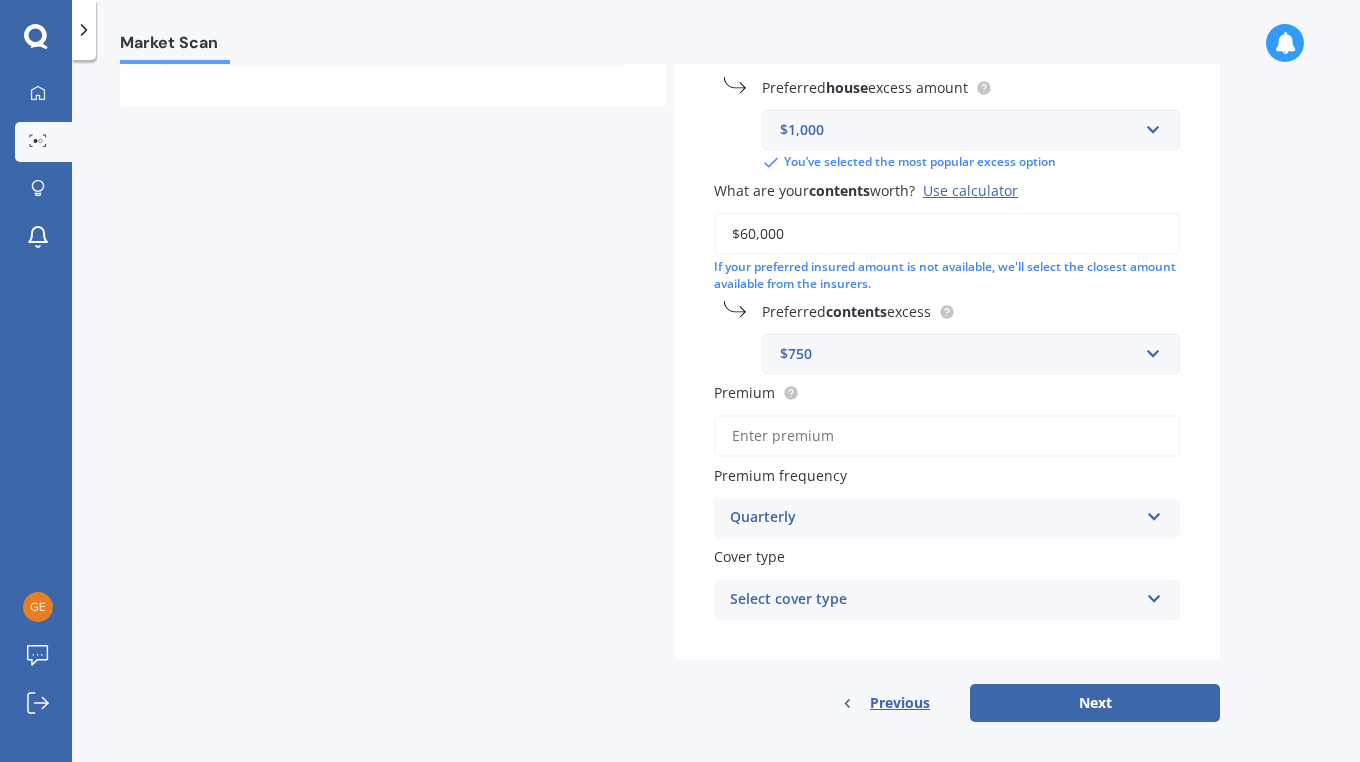 click on "Select cover type" at bounding box center (934, 600) 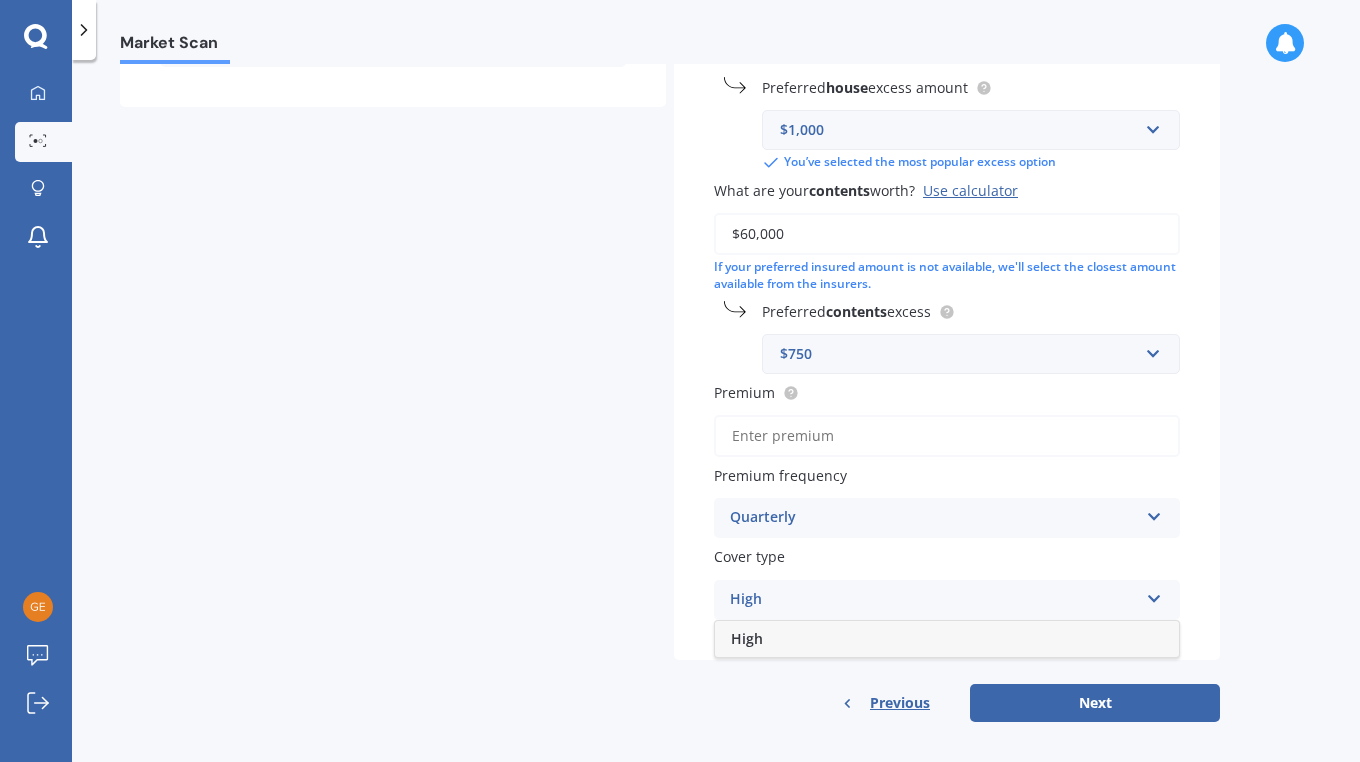 click on "High" at bounding box center [947, 639] 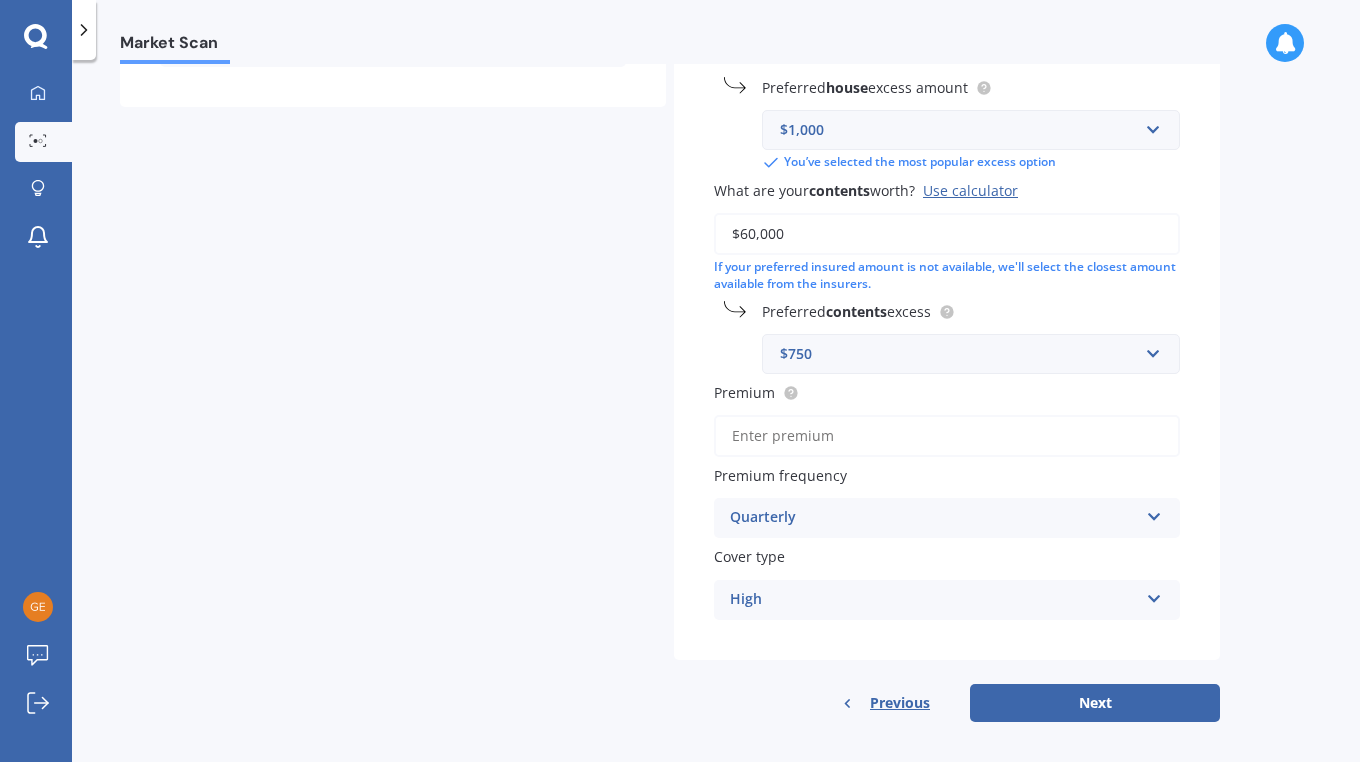 click on "Next" at bounding box center (1095, 703) 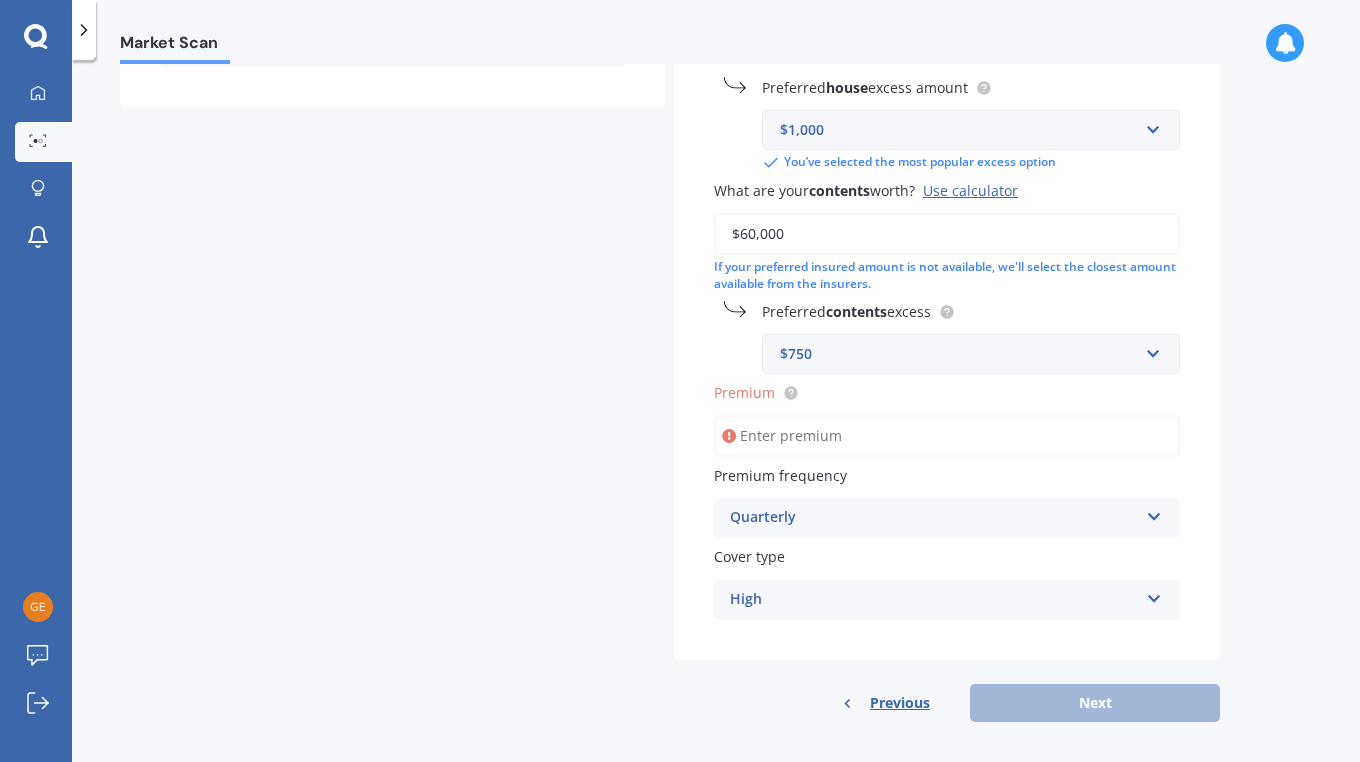 click on "Quarterly" at bounding box center (934, 518) 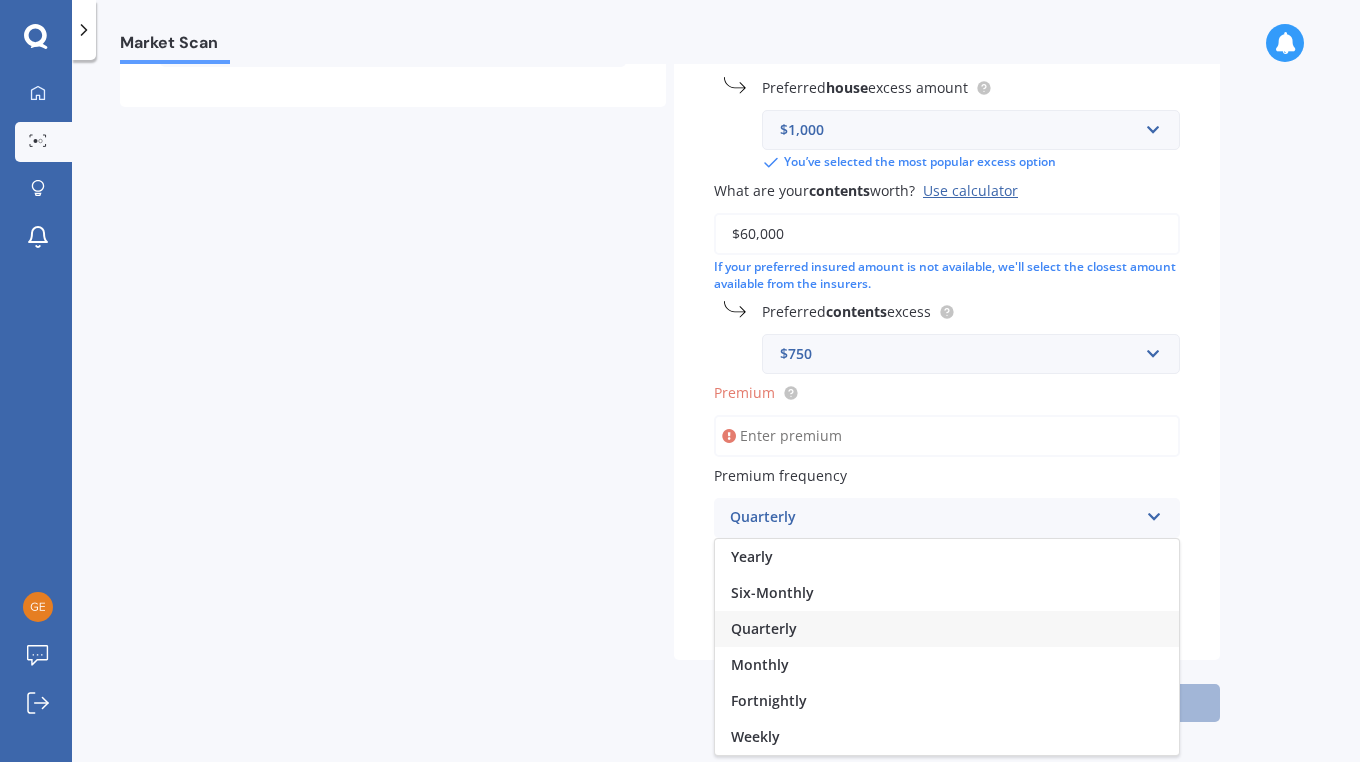 click on "Monthly" at bounding box center (760, 664) 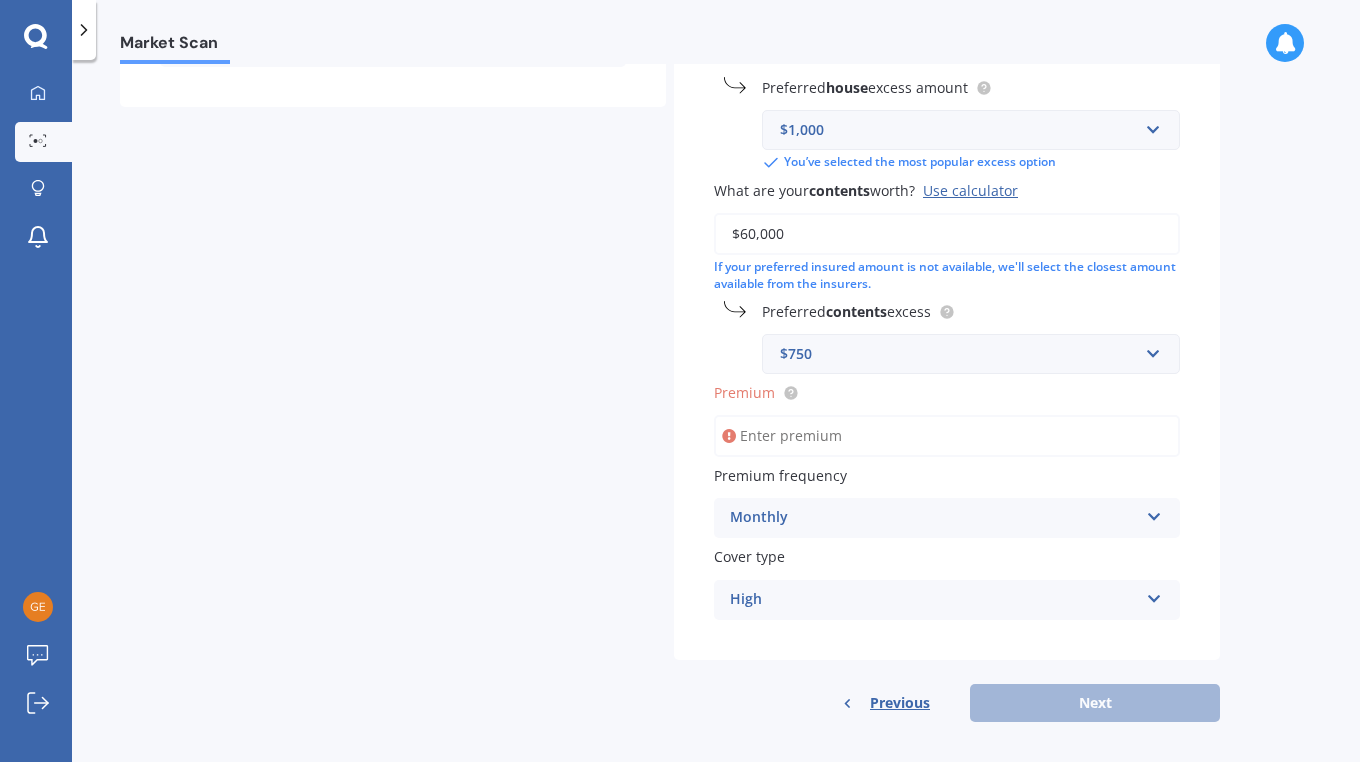 click on "Premium" at bounding box center (947, 436) 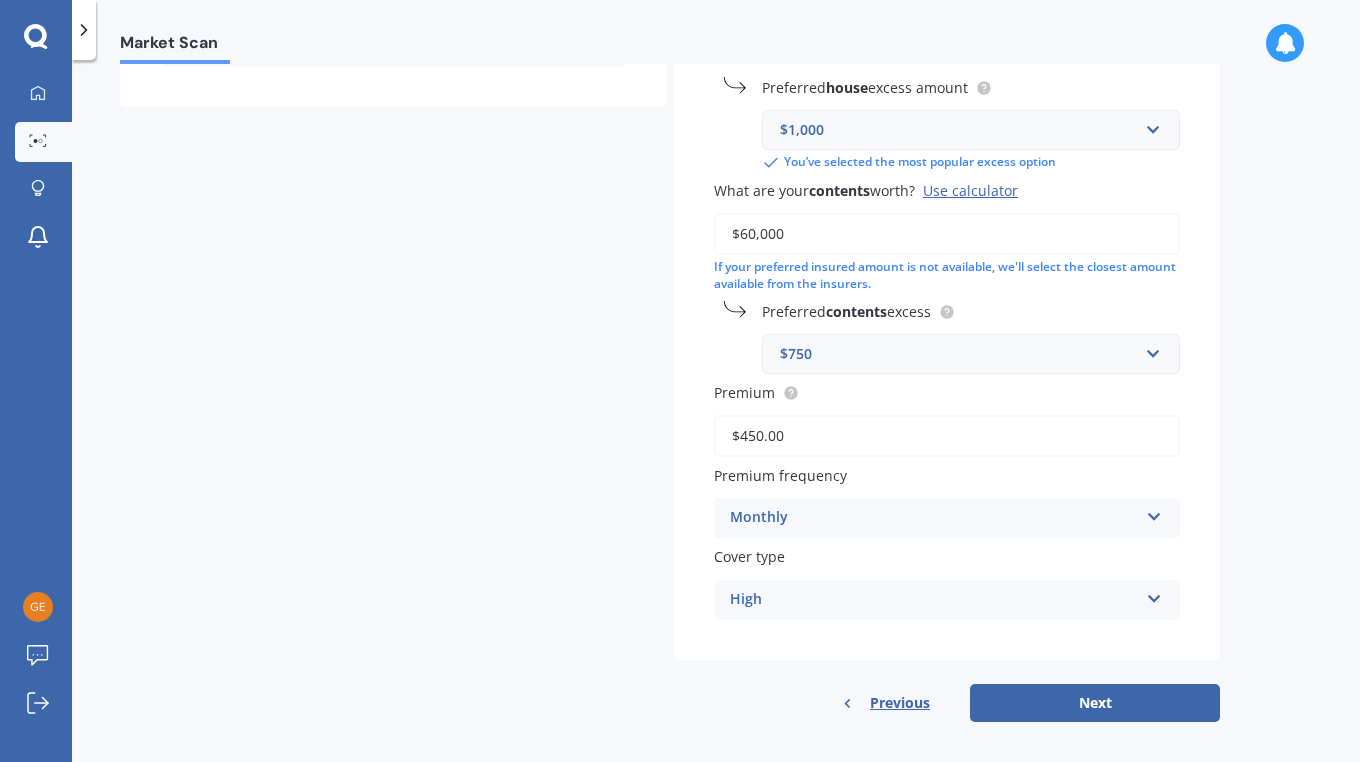 type on "$450.00" 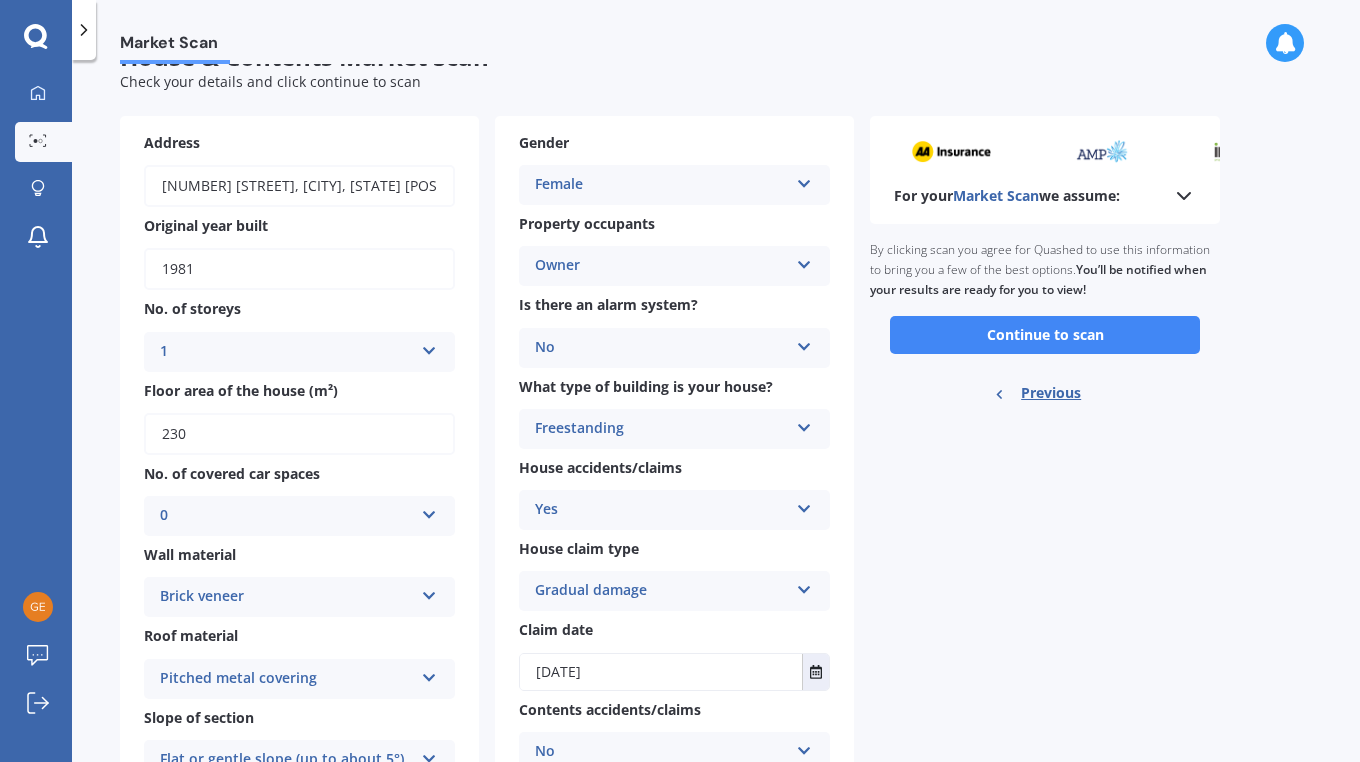 scroll, scrollTop: 0, scrollLeft: 0, axis: both 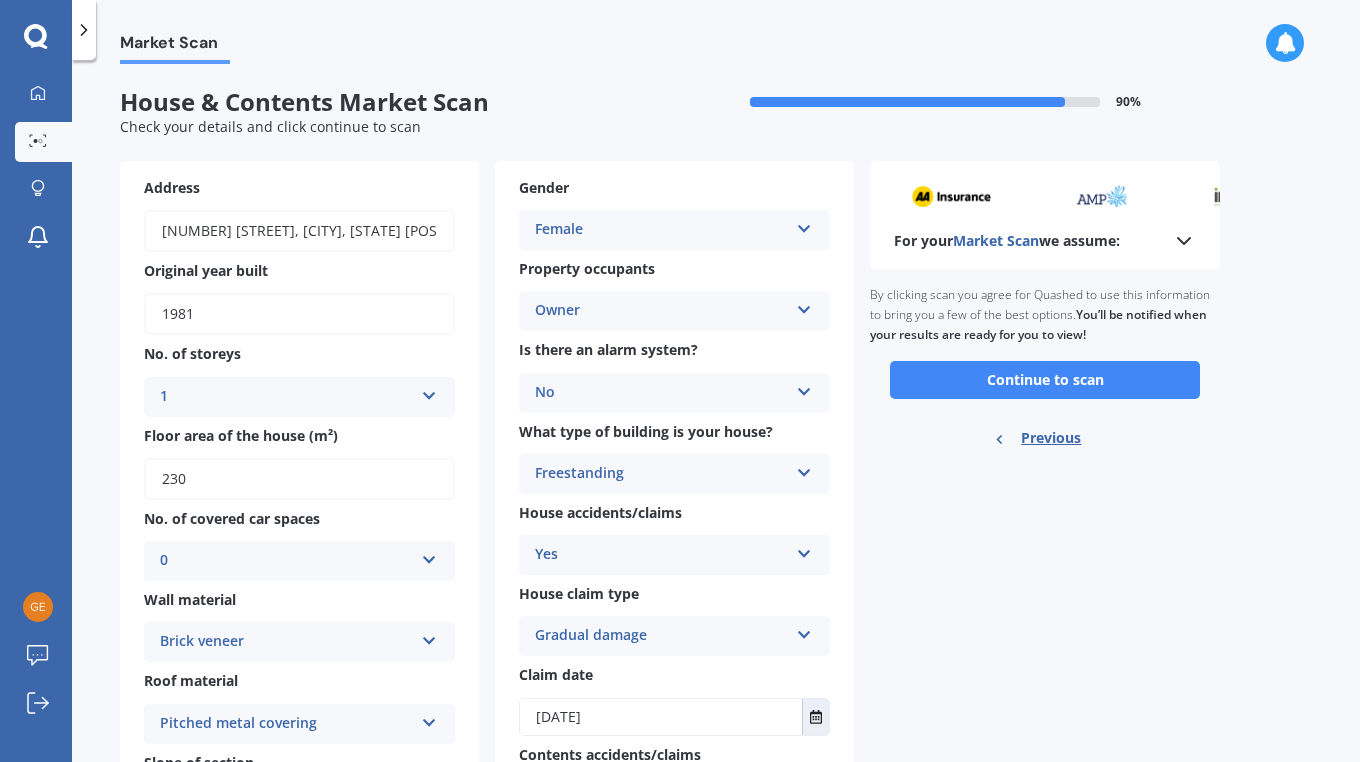 click on "Continue to scan" at bounding box center [1045, 380] 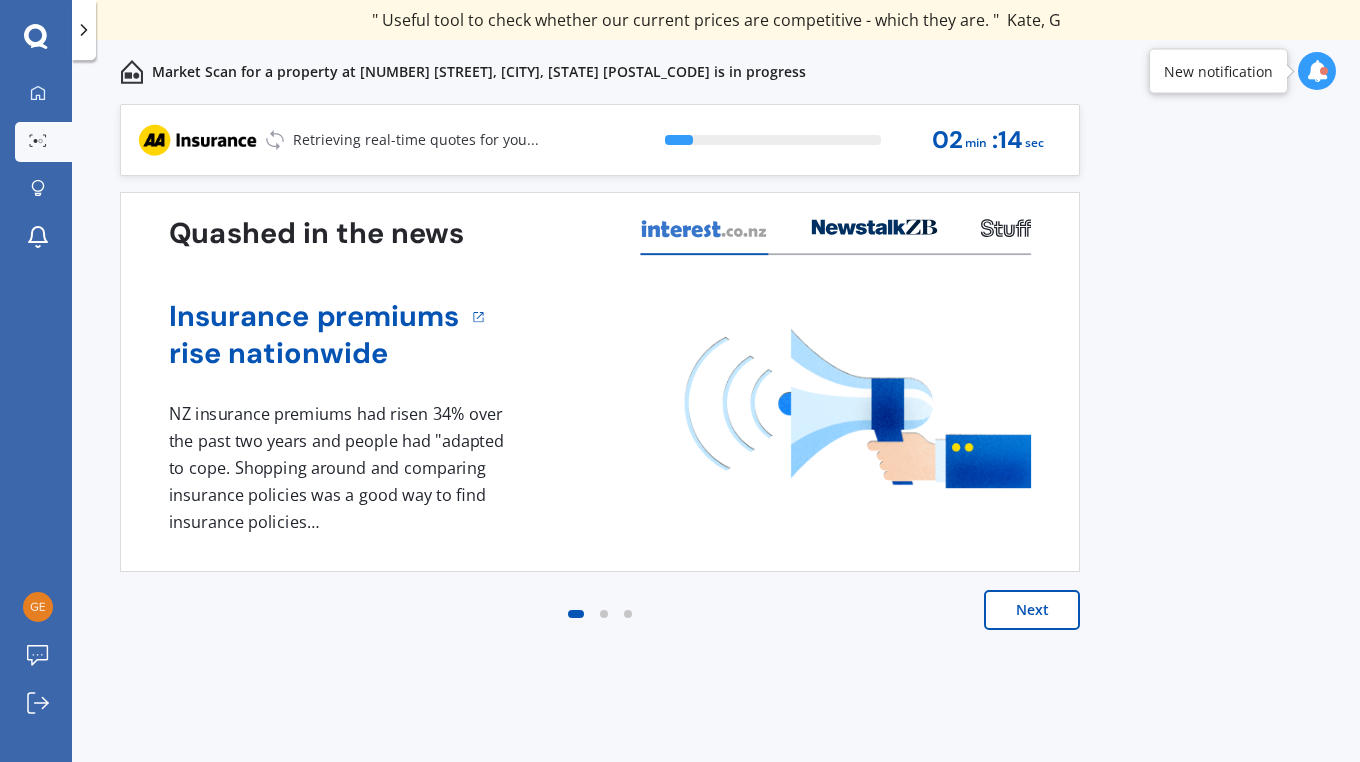 click at bounding box center (1317, 71) 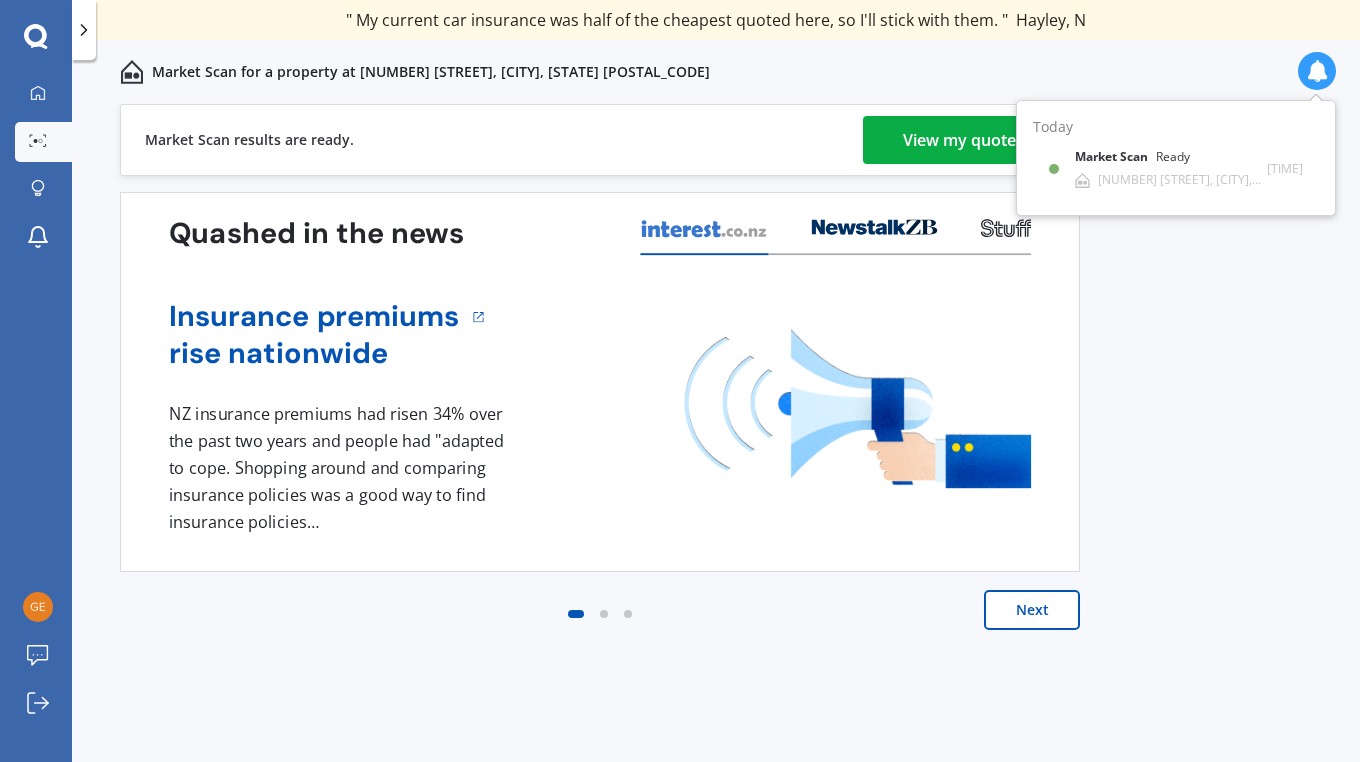 click on "Market Scan" at bounding box center (1115, 157) 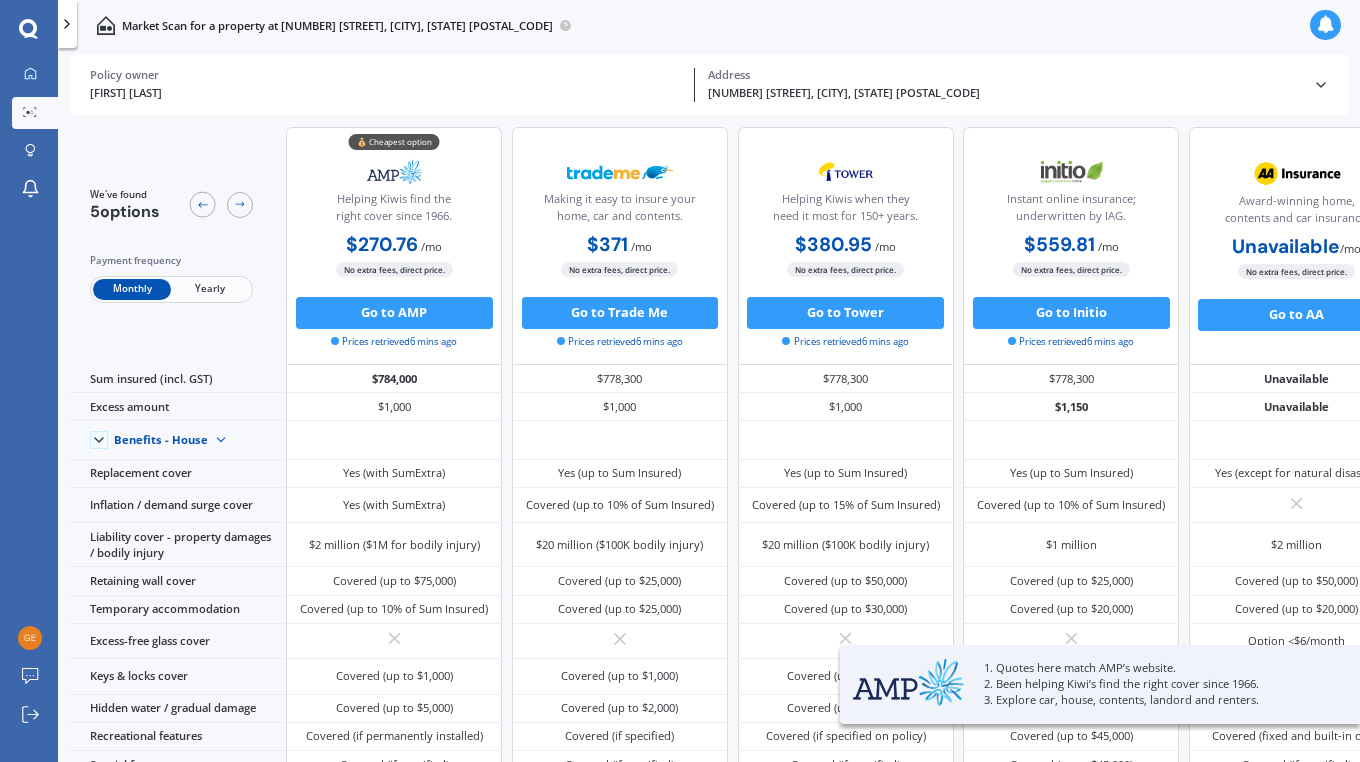 scroll, scrollTop: 0, scrollLeft: 0, axis: both 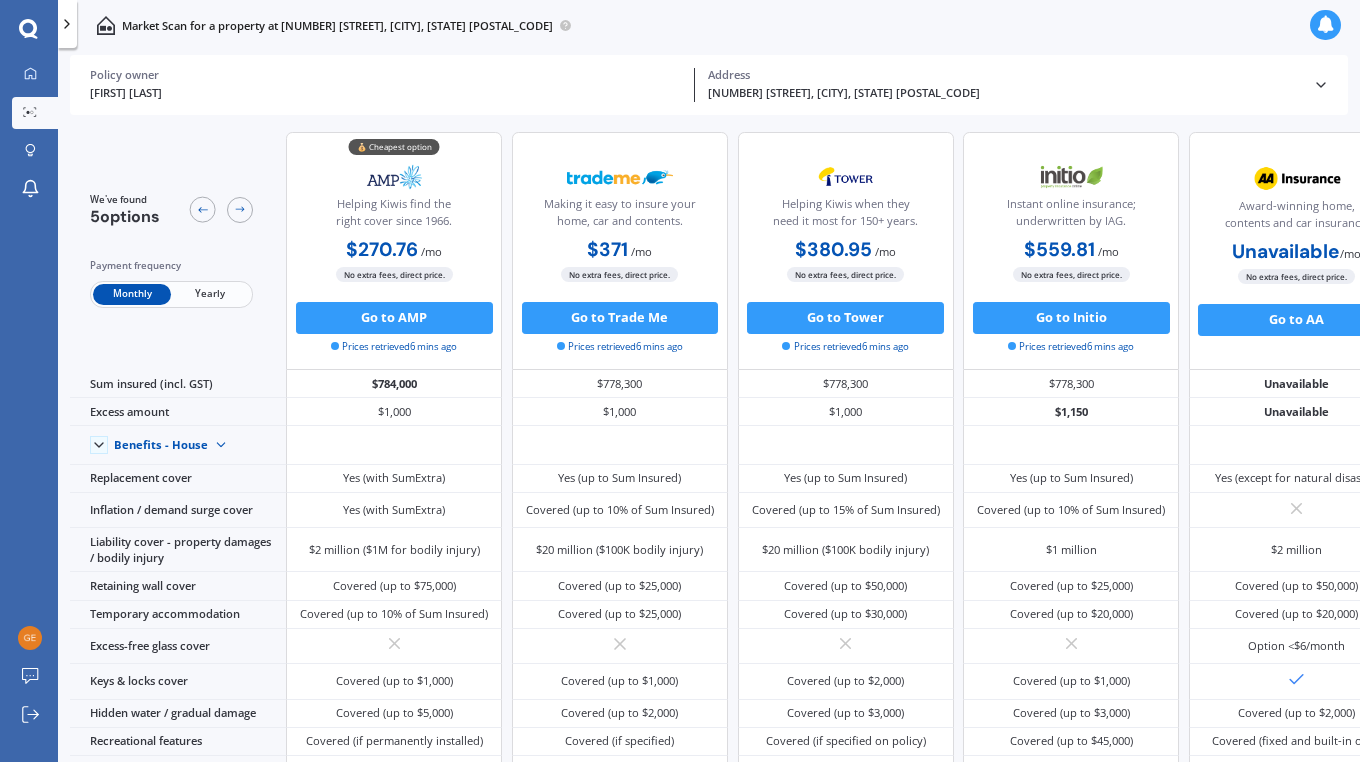 click 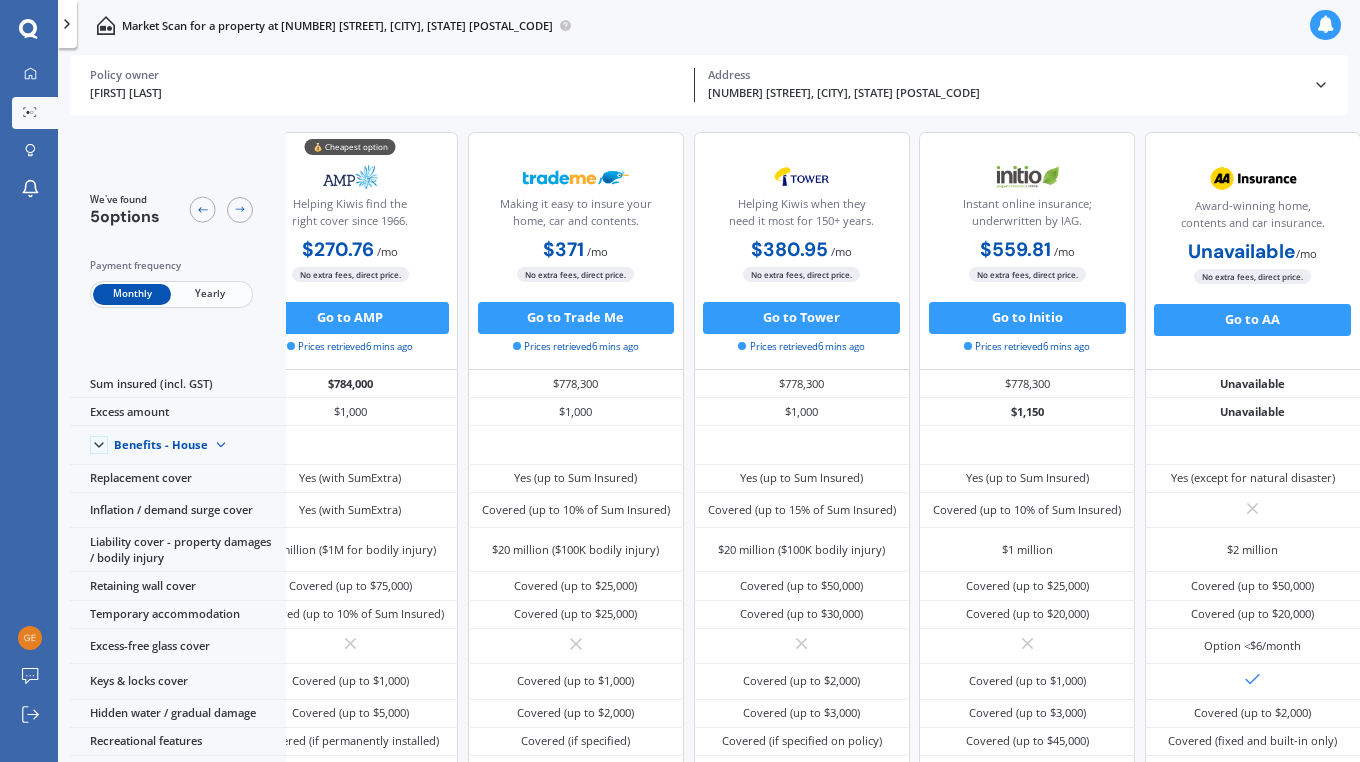 click 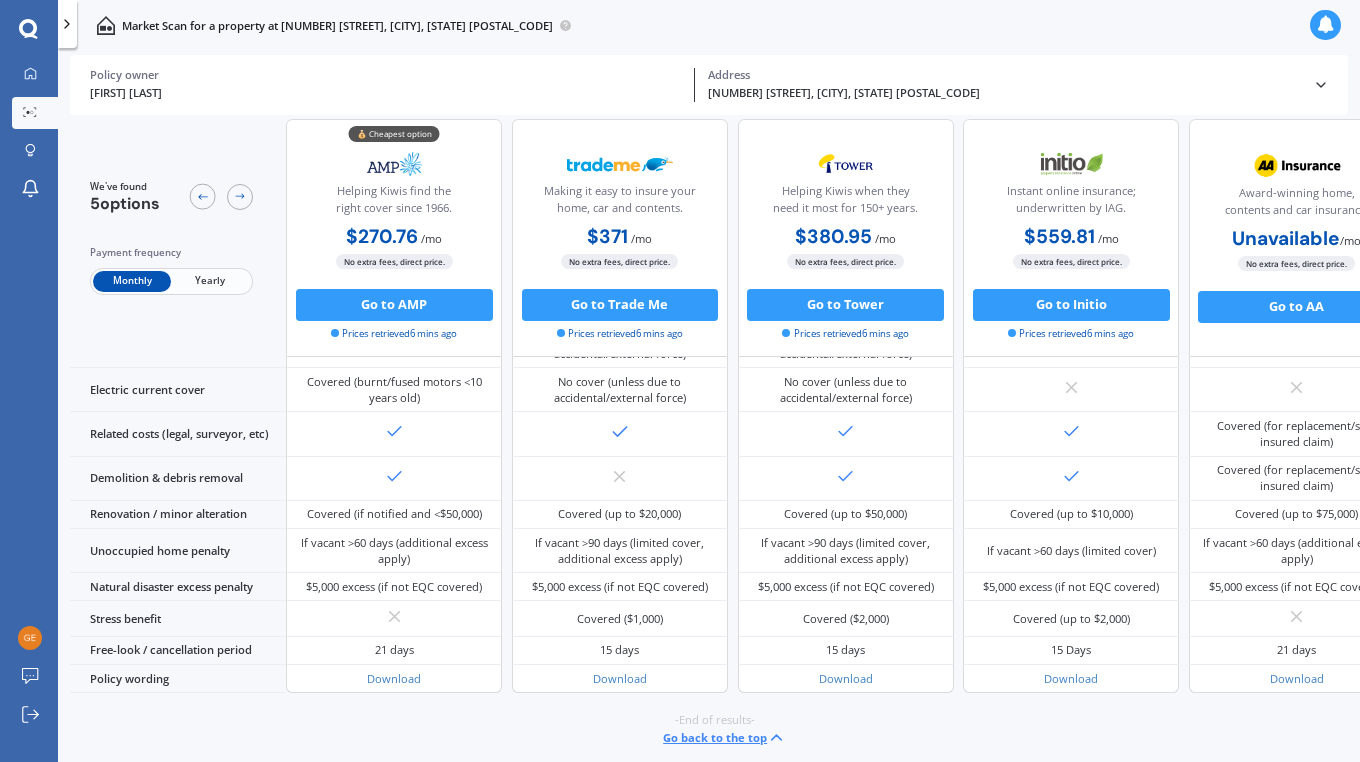scroll, scrollTop: 728, scrollLeft: 0, axis: vertical 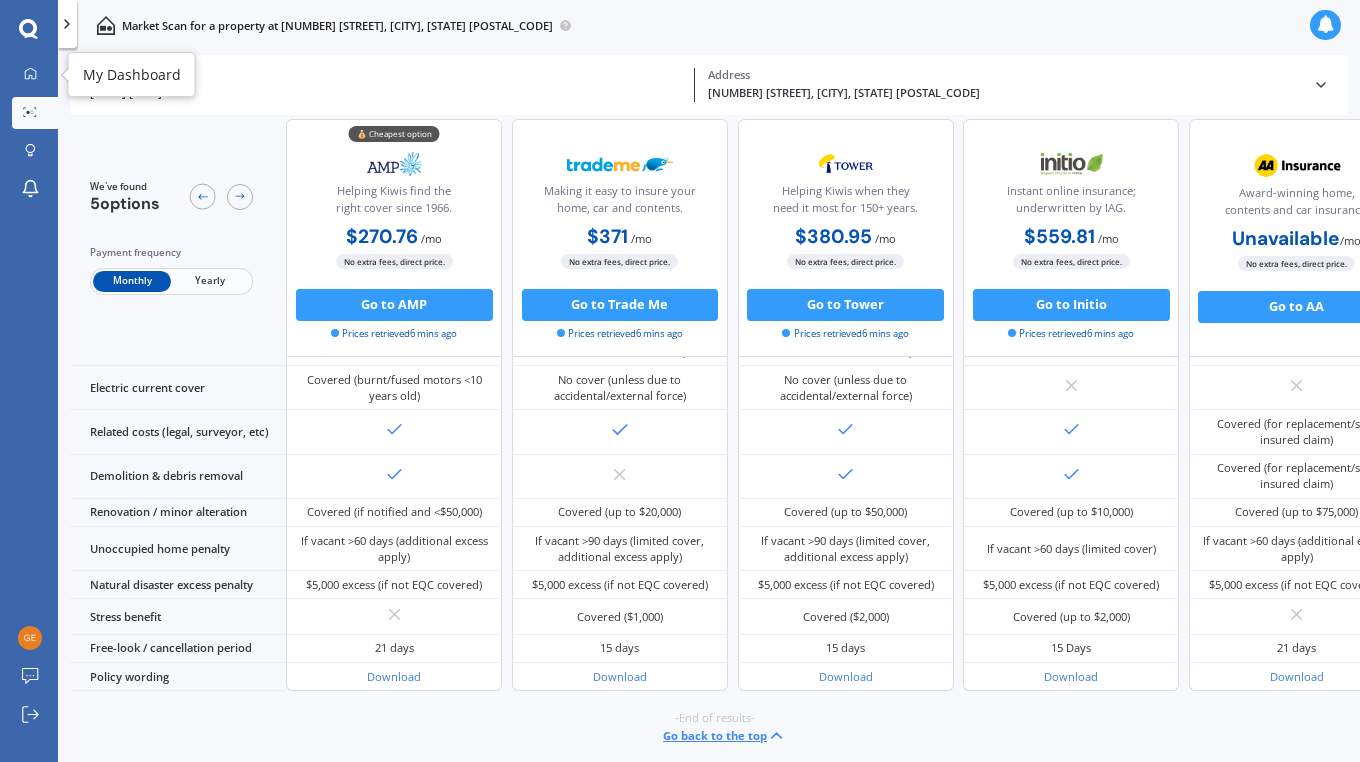 click at bounding box center (30, 74) 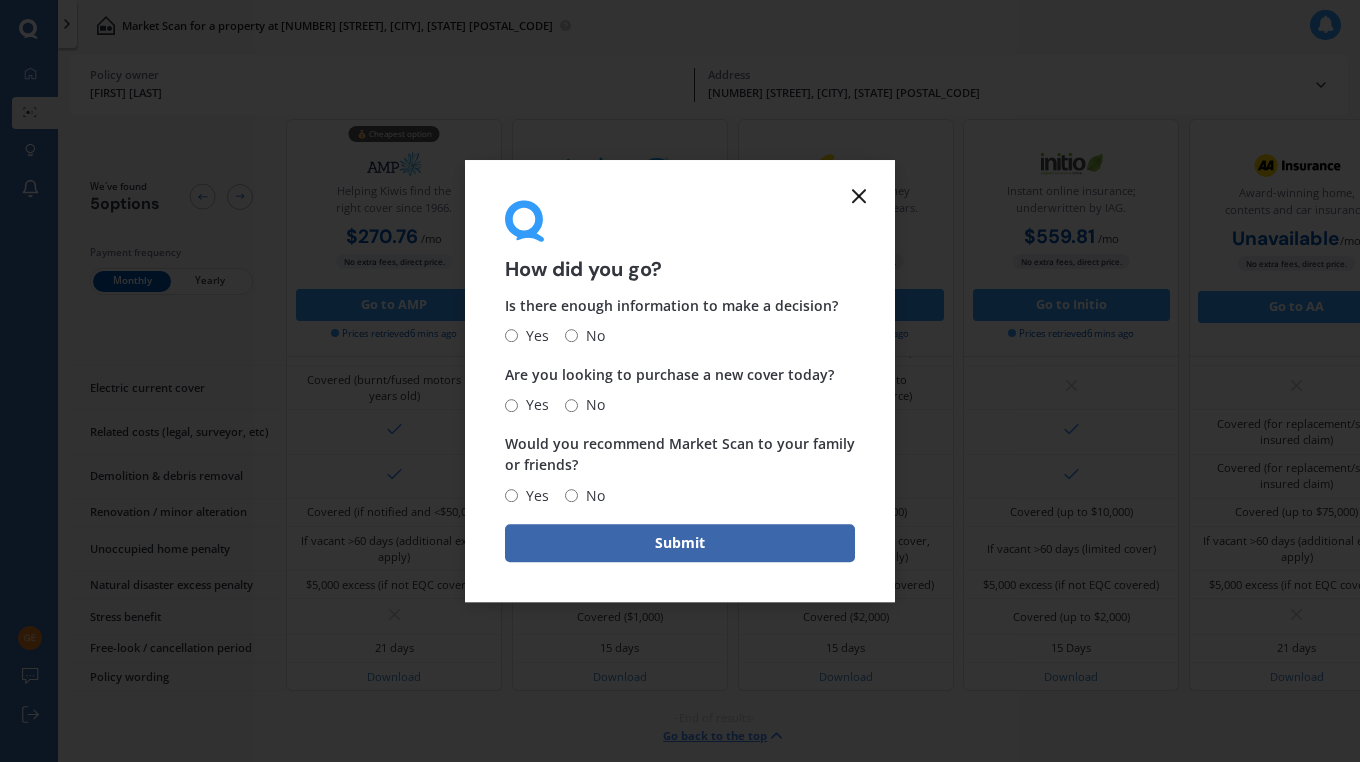 click on "No" at bounding box center [571, 336] 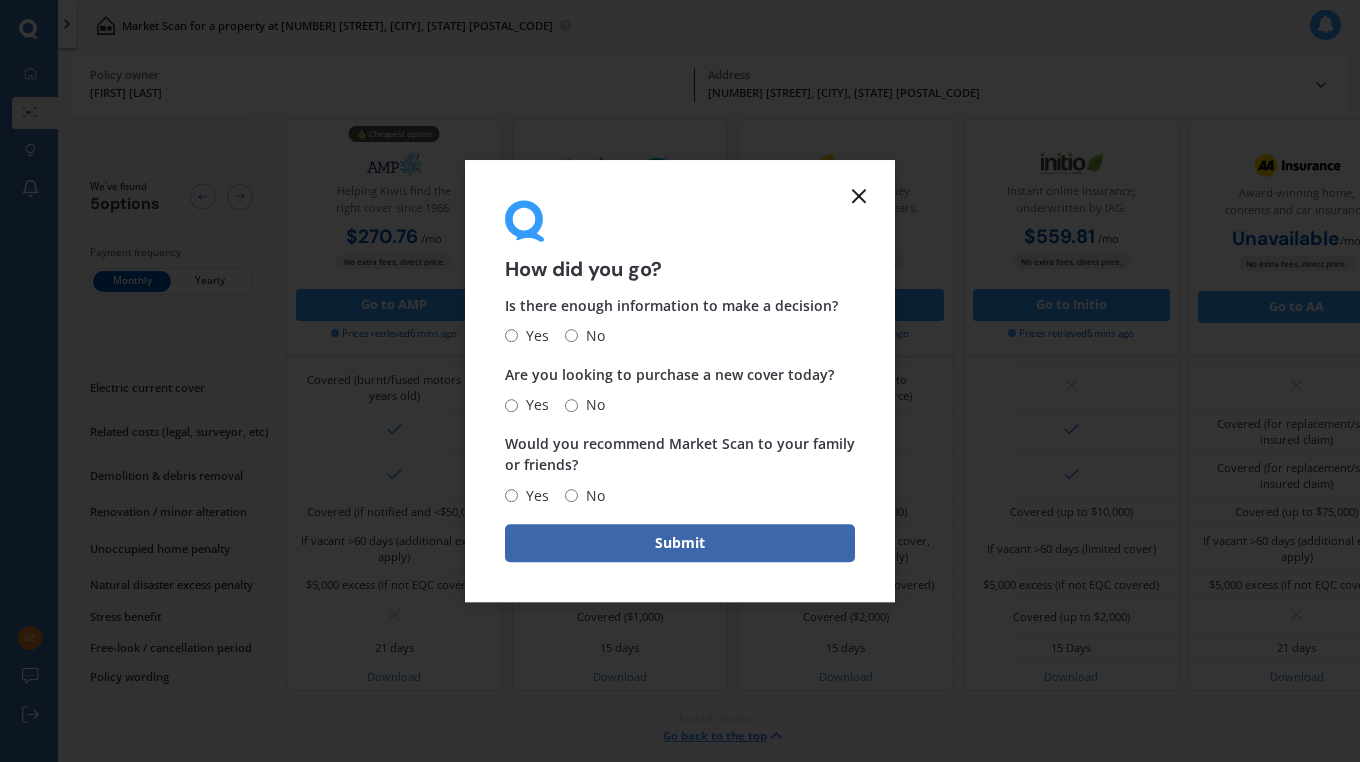 radio on "true" 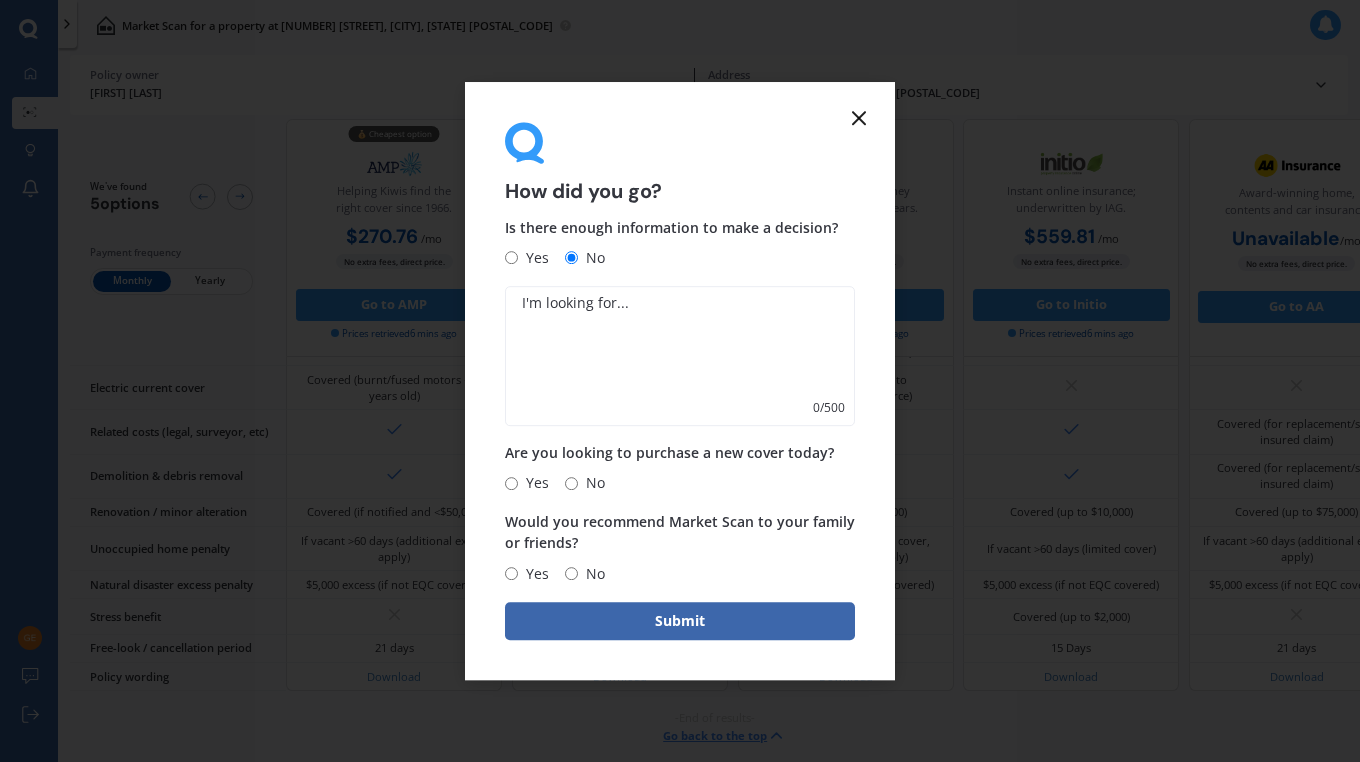 click 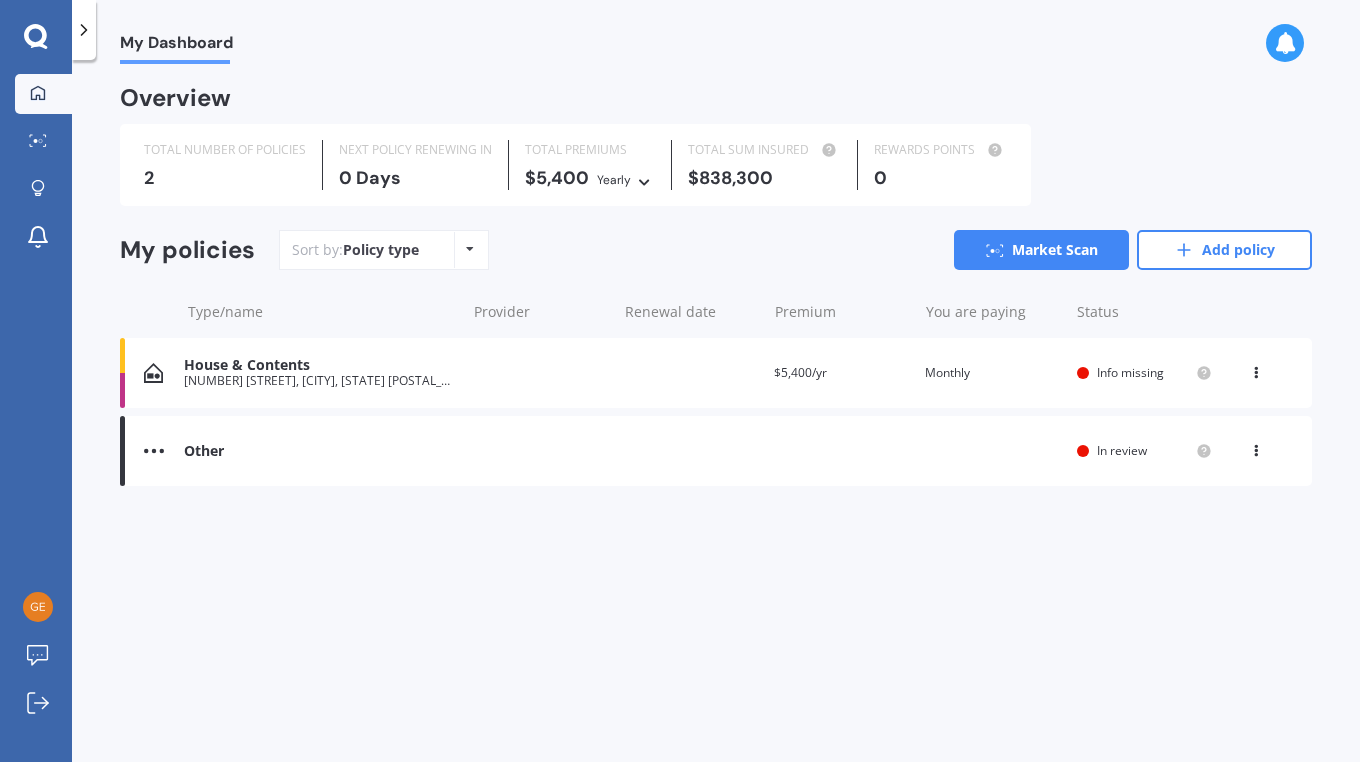click on "Info missing" at bounding box center (1130, 372) 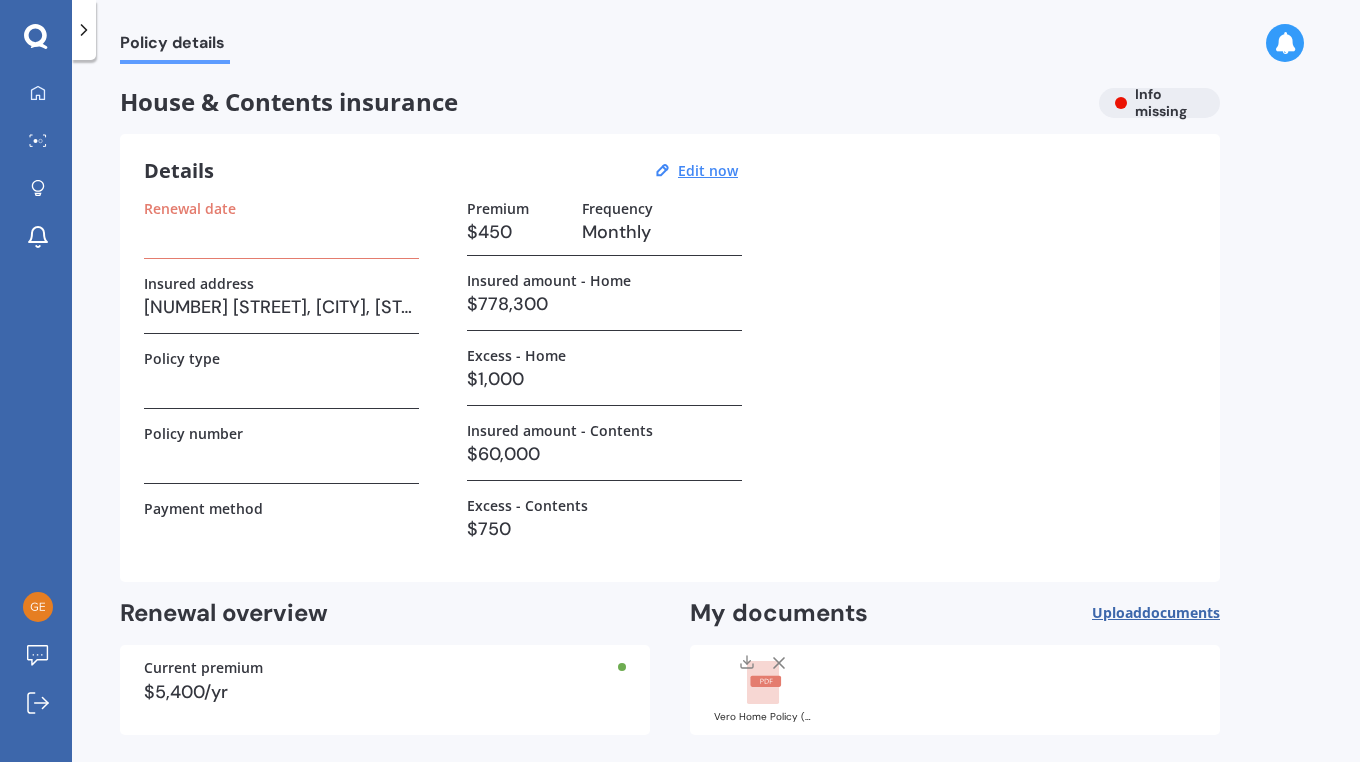scroll, scrollTop: 80, scrollLeft: 0, axis: vertical 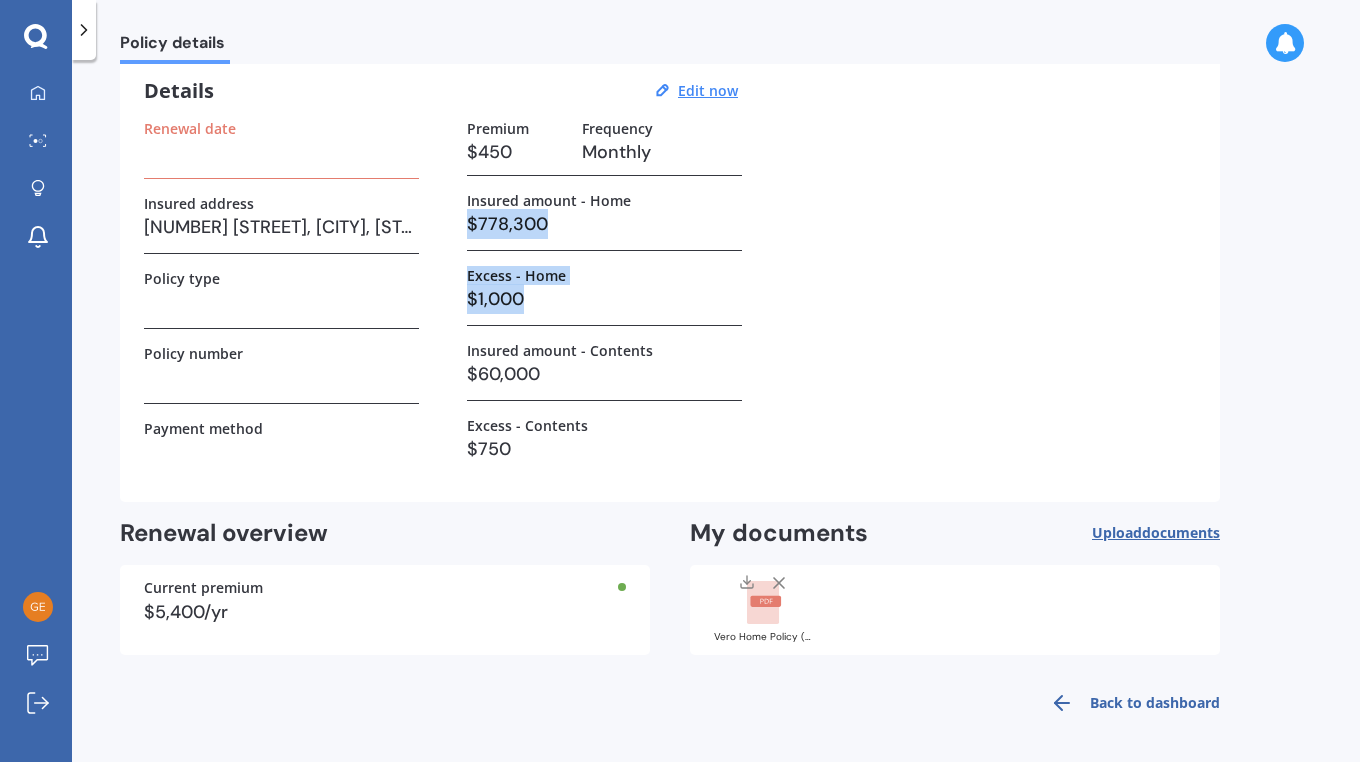 drag, startPoint x: 1345, startPoint y: 301, endPoint x: 1359, endPoint y: 203, distance: 98.99495 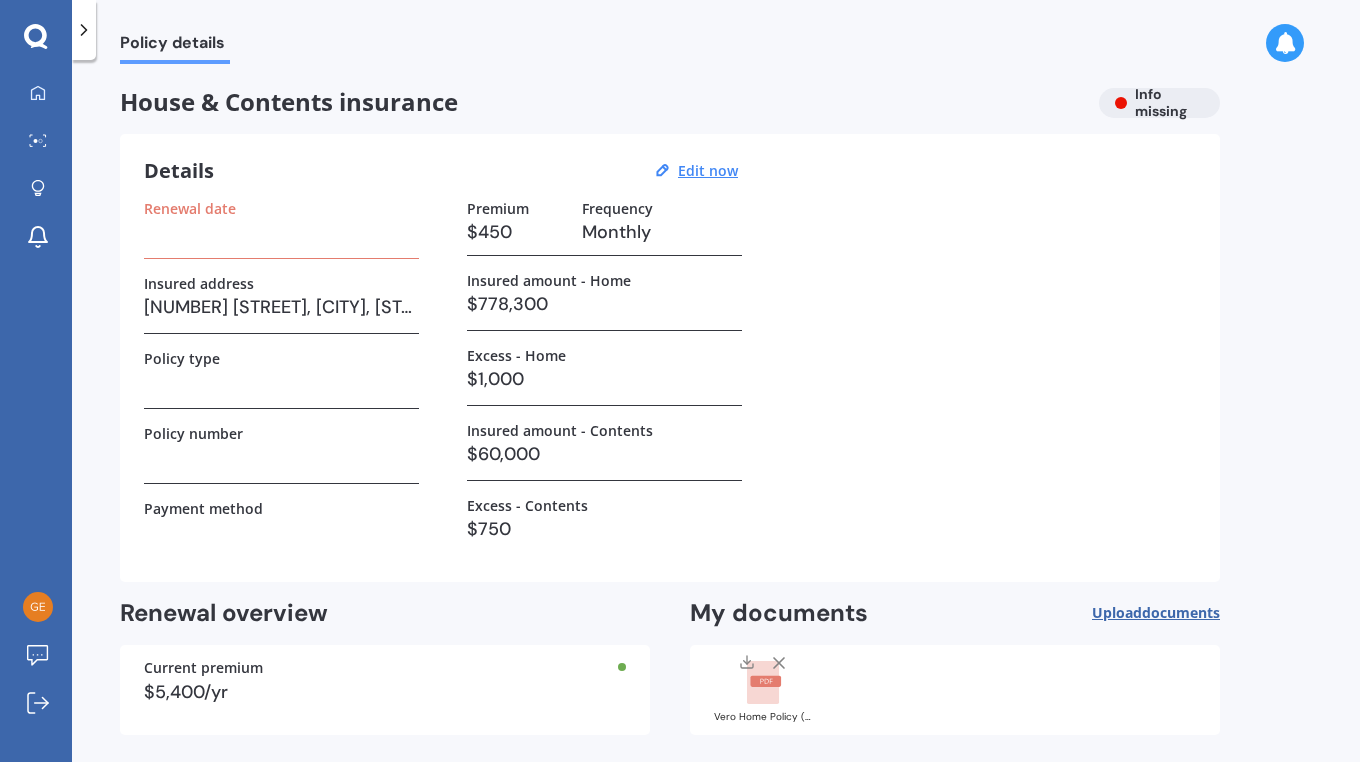 click on "House & Contents insurance Info missing" at bounding box center (670, 103) 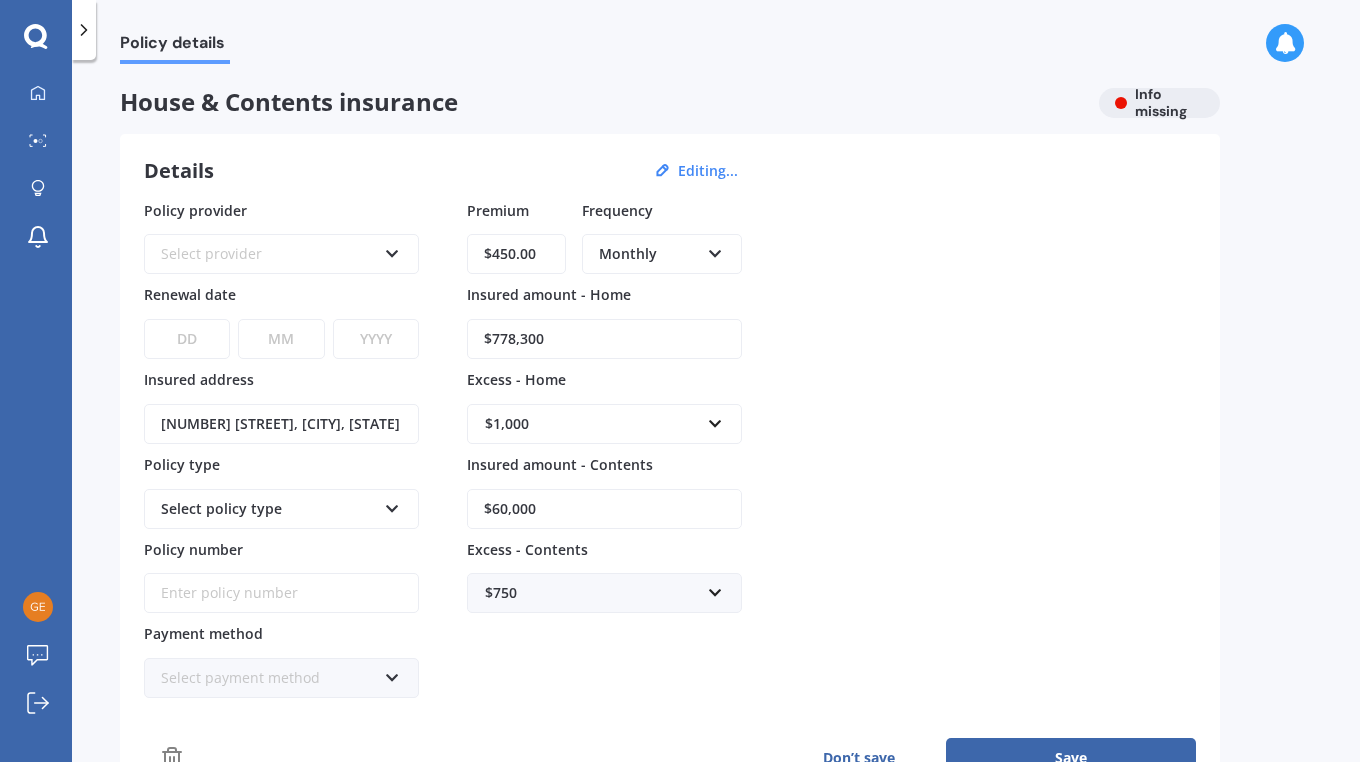 click on "Select provider AA AMI AMP ANZ ASB Ando BNZ Co-Operative Bank FMG Initio Kiwibank Lantern MAS NZI Other SBS State TSB Tower Trade Me Insurance Vero Westpac YOUI" at bounding box center [281, 254] 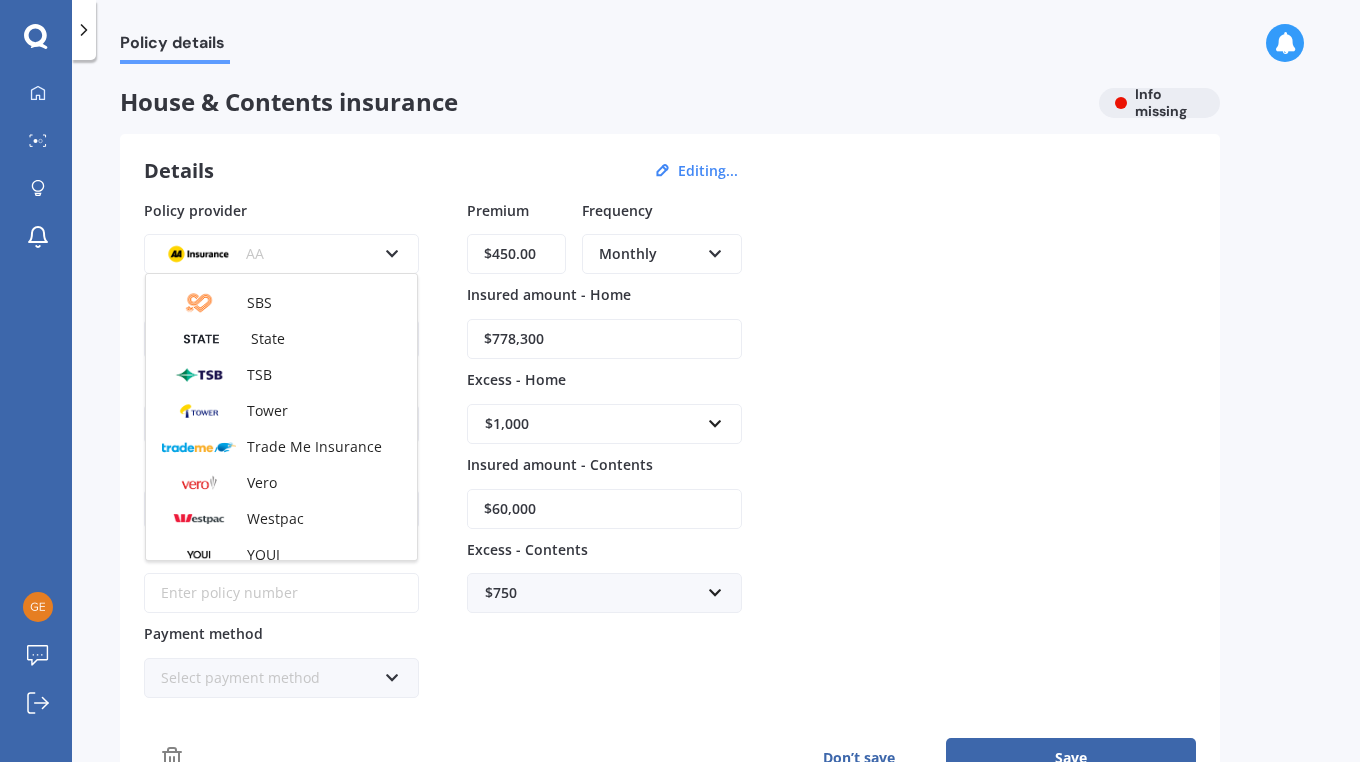 scroll, scrollTop: 542, scrollLeft: 0, axis: vertical 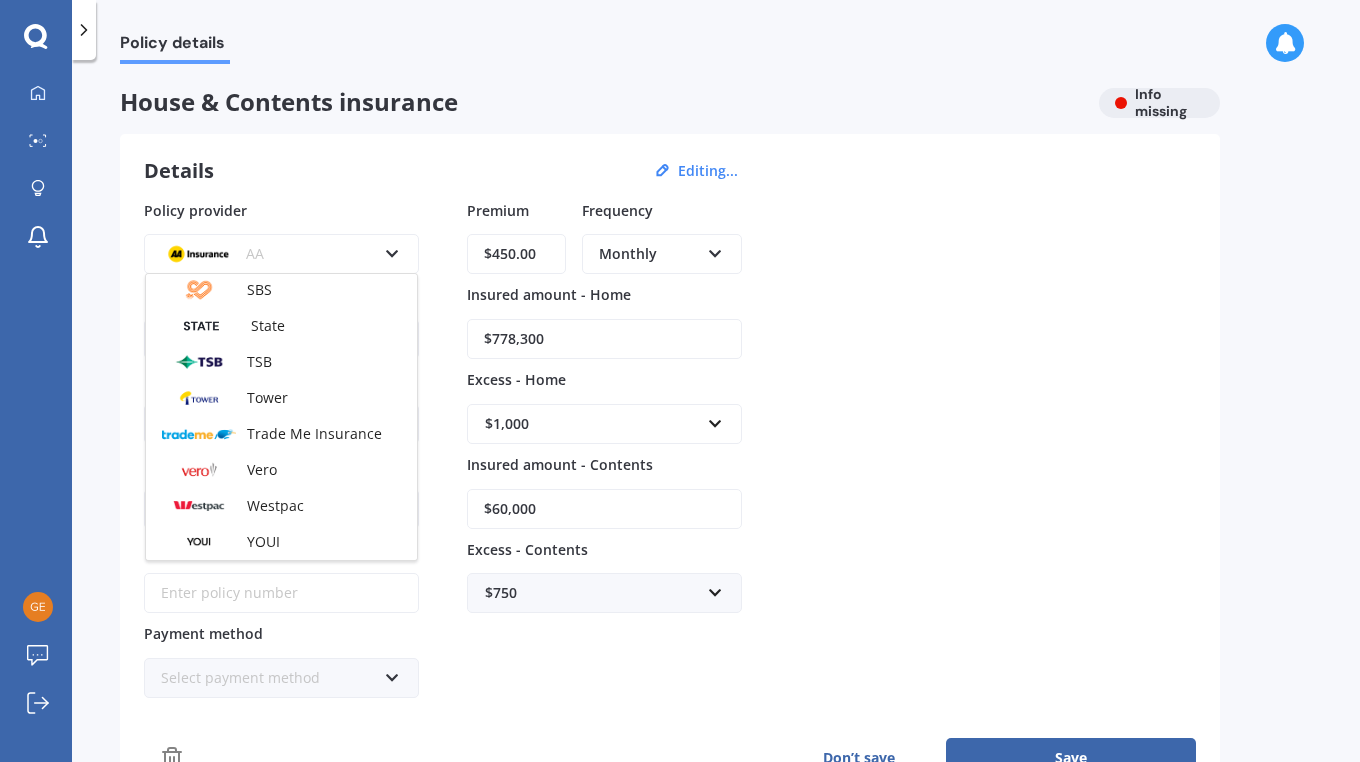 click on "Vero" at bounding box center (281, 470) 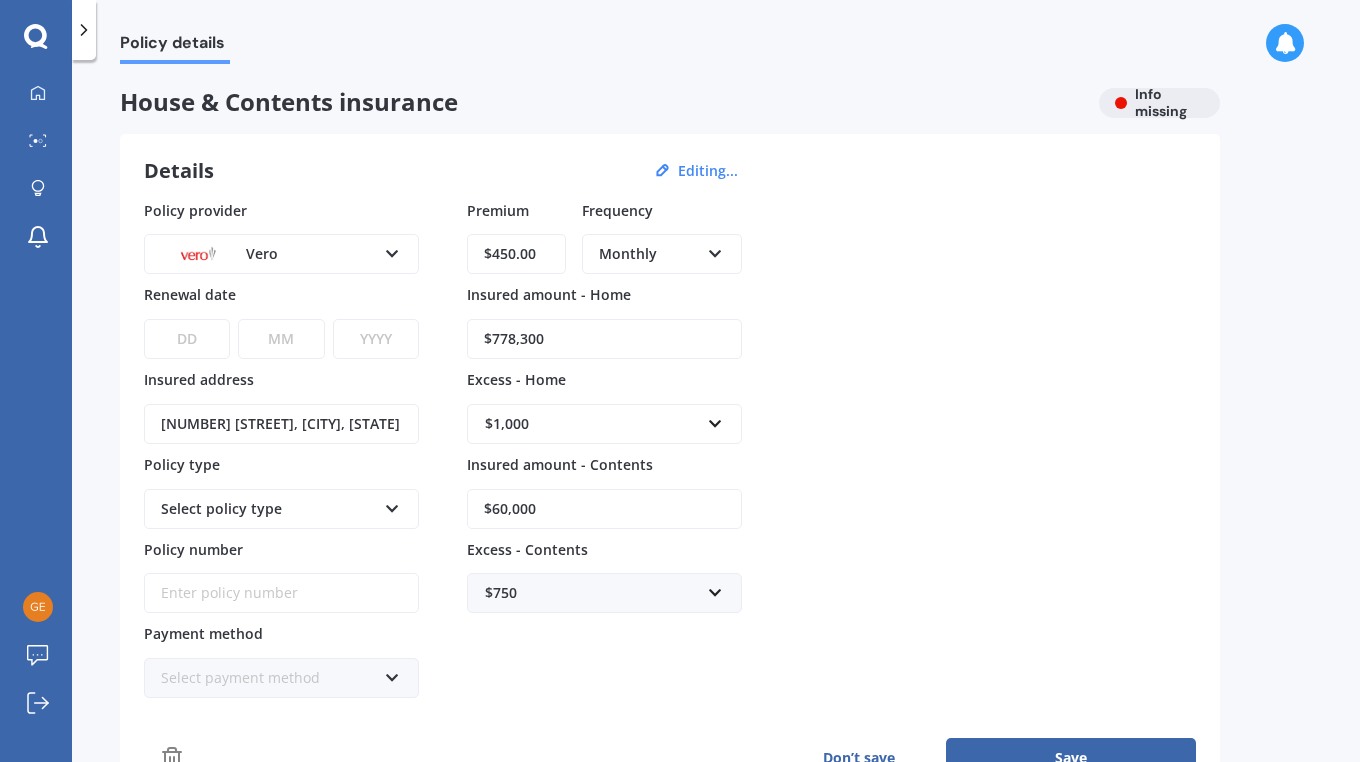 click on "DD 01 02 03 04 05 06 07 08 09 10 11 12 13 14 15 16 17 18 19 20 21 22 23 24 25 26 27 28 29 30 31" at bounding box center (187, 339) 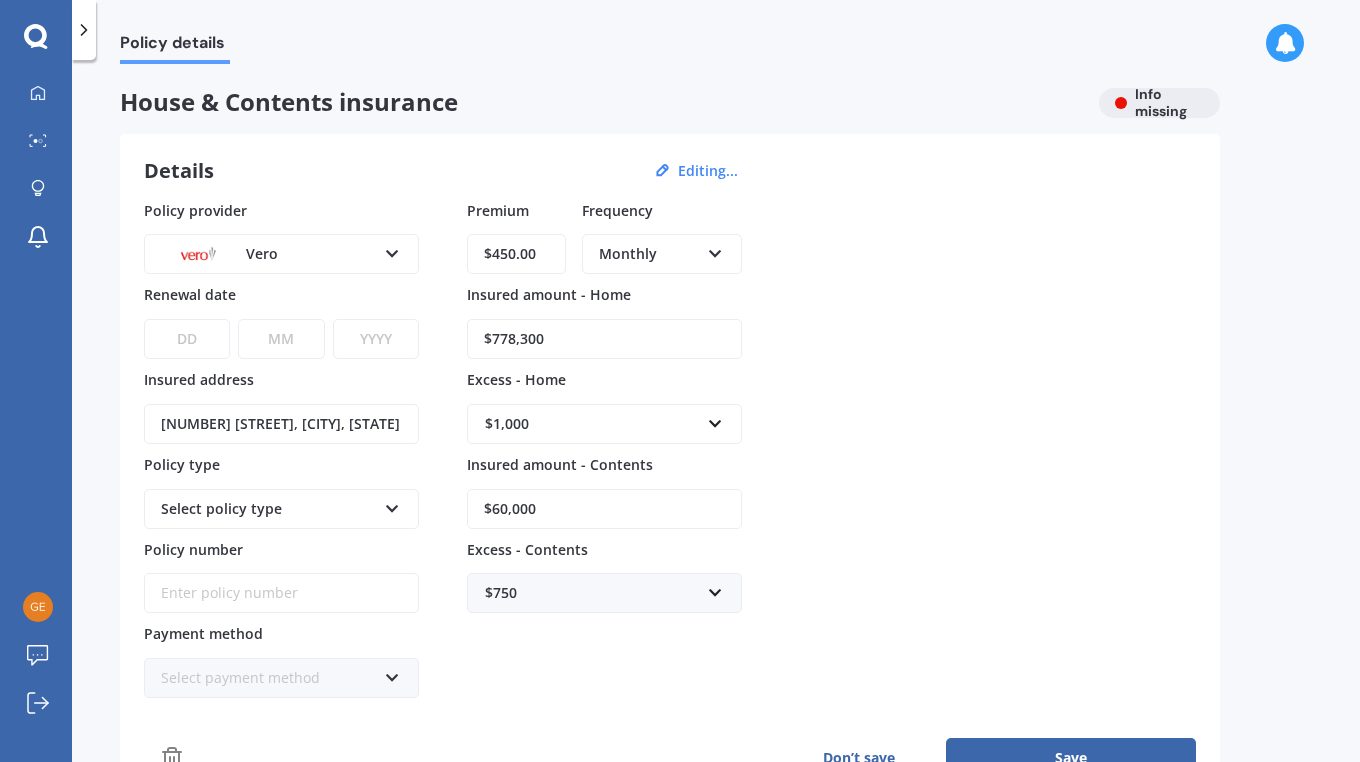 select on "10" 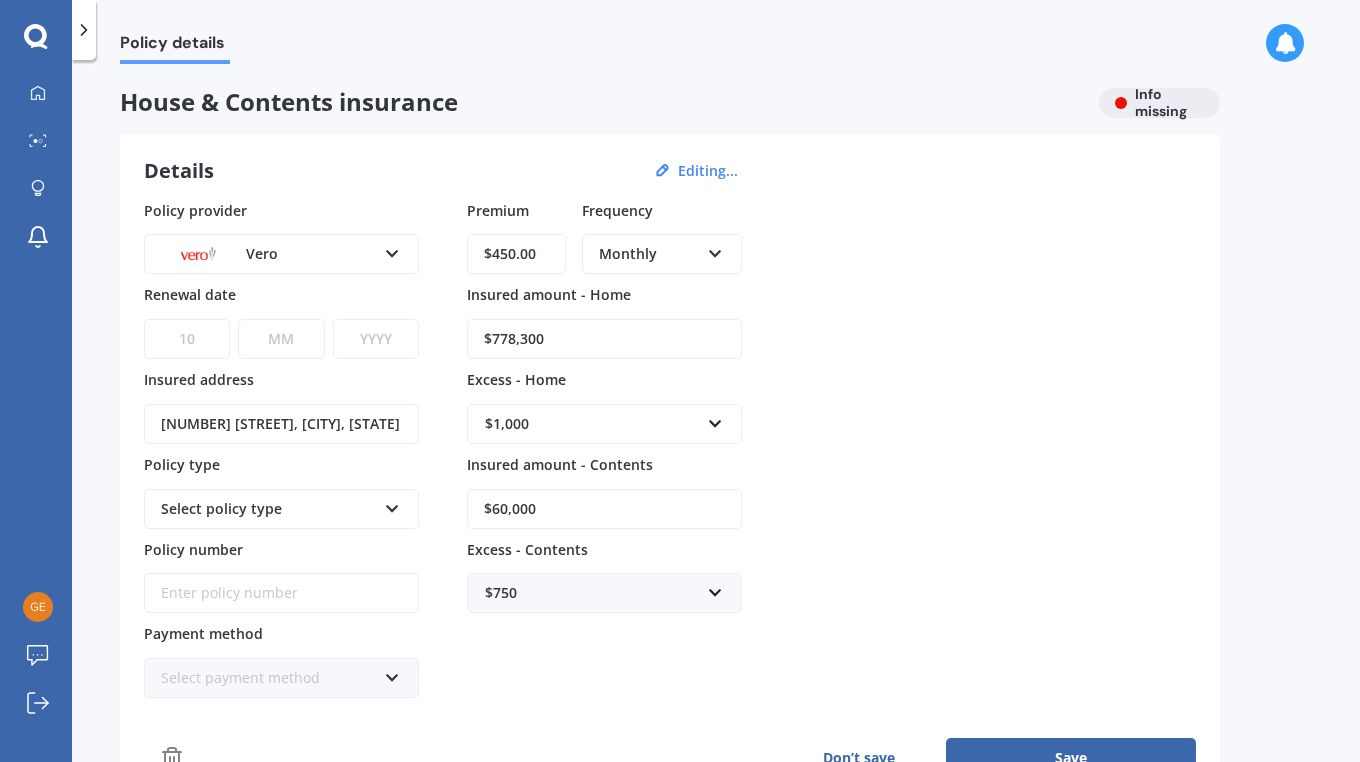 click on "MM 01 02 03 04 05 06 07 08 09 10 11 12" at bounding box center [281, 339] 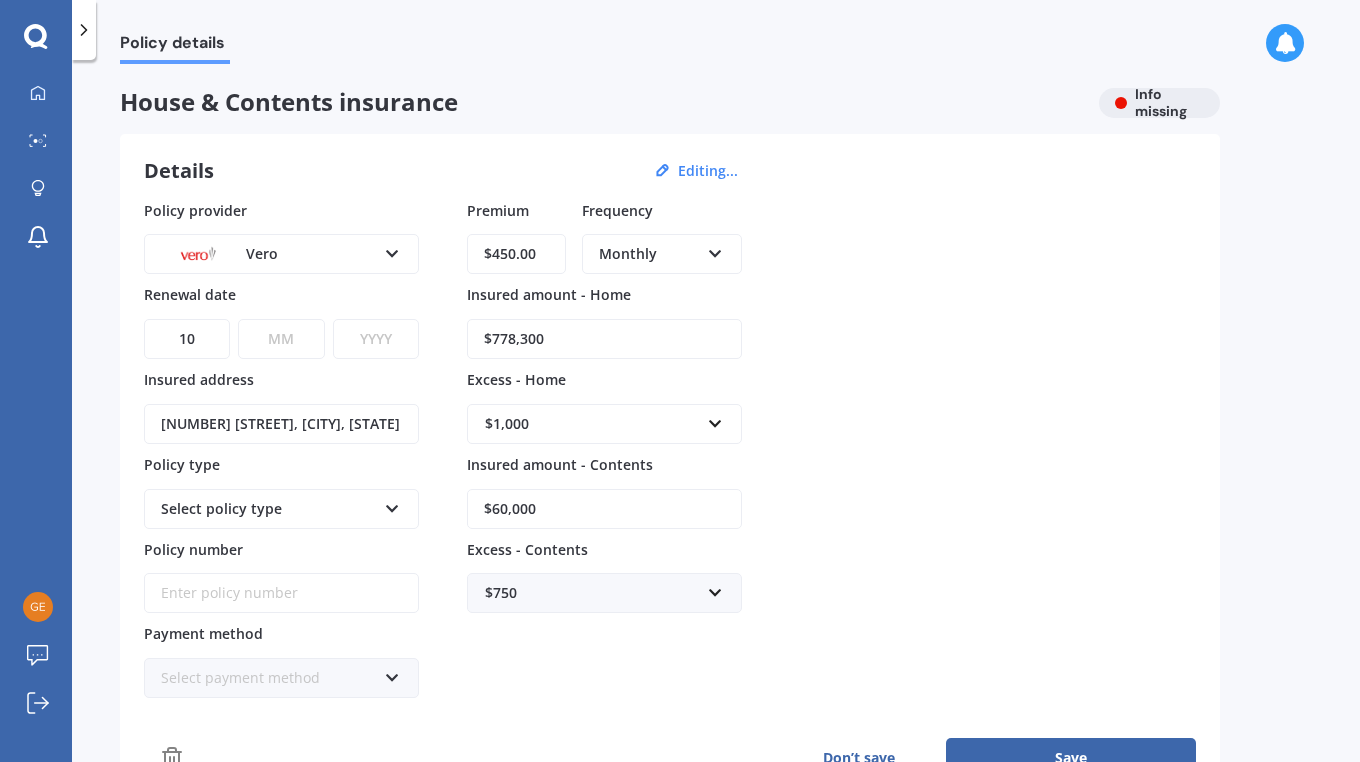 select on "08" 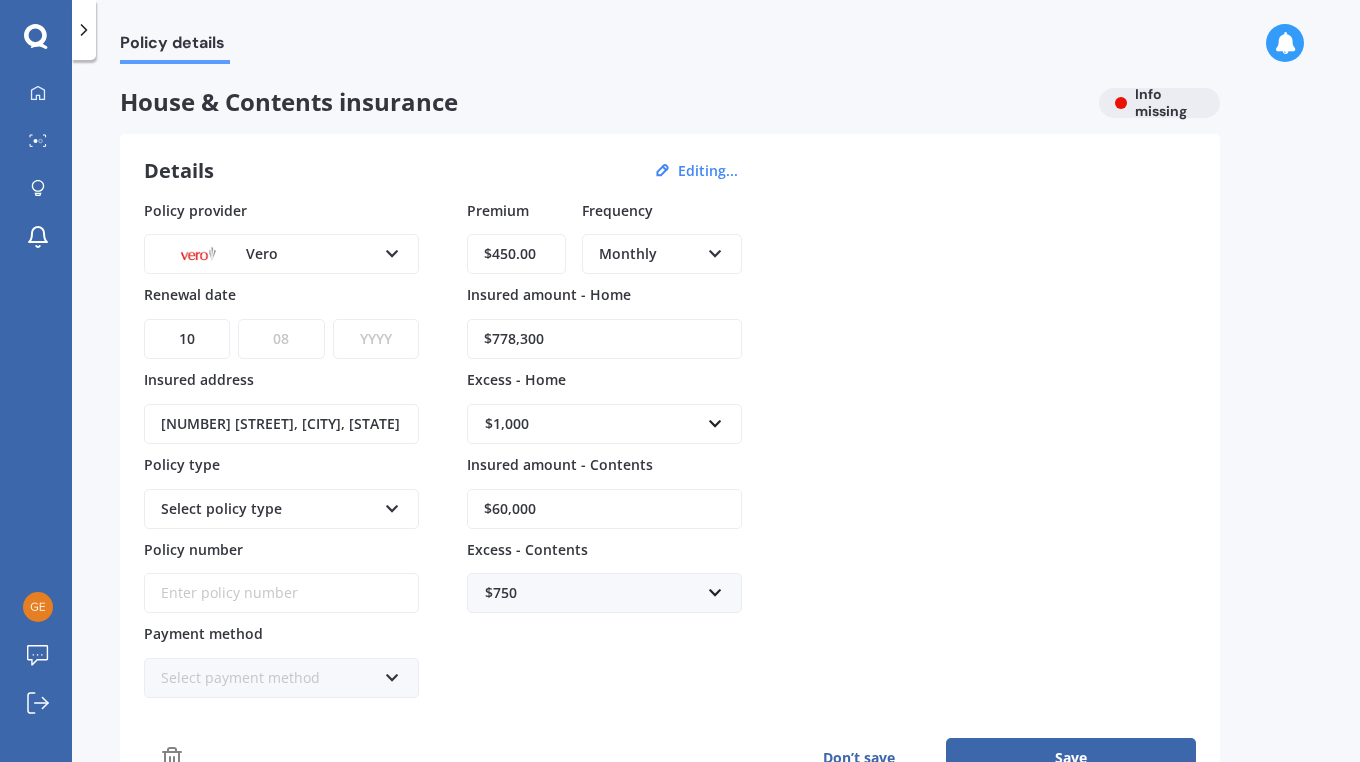 click on "YYYY 2027 2026 2025 2024 2023 2022 2021 2020 2019 2018 2017 2016 2015 2014 2013 2012 2011 2010 2009 2008 2007 2006 2005 2004 2003 2002 2001 2000 1999 1998 1997 1996 1995 1994 1993 1992 1991 1990 1989 1988 1987 1986 1985 1984 1983 1982 1981 1980 1979 1978 1977 1976 1975 1974 1973 1972 1971 1970 1969 1968 1967 1966 1965 1964 1963 1962 1961 1960 1959 1958 1957 1956 1955 1954 1953 1952 1951 1950 1949 1948 1947 1946 1945 1944 1943 1942 1941 1940 1939 1938 1937 1936 1935 1934 1933 1932 1931 1930 1929 1928" at bounding box center (376, 339) 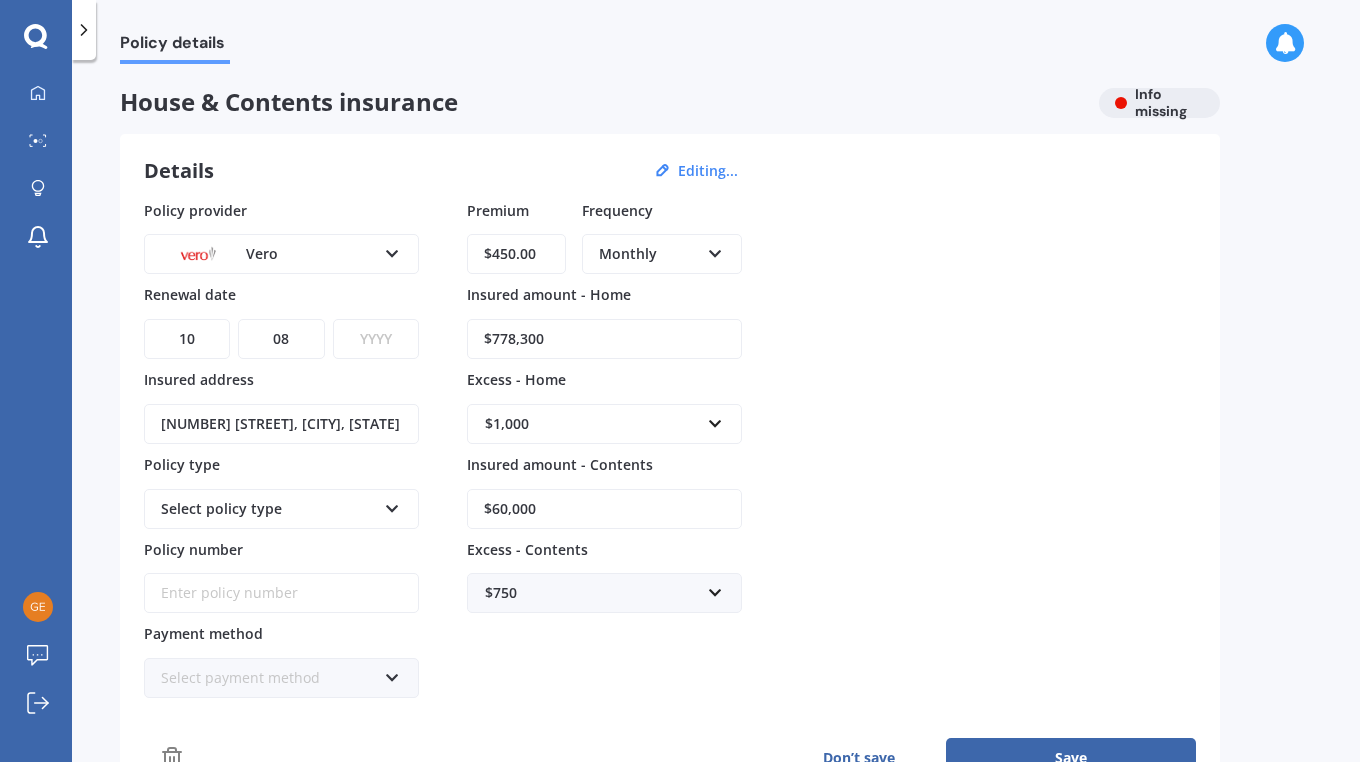 select on "2027" 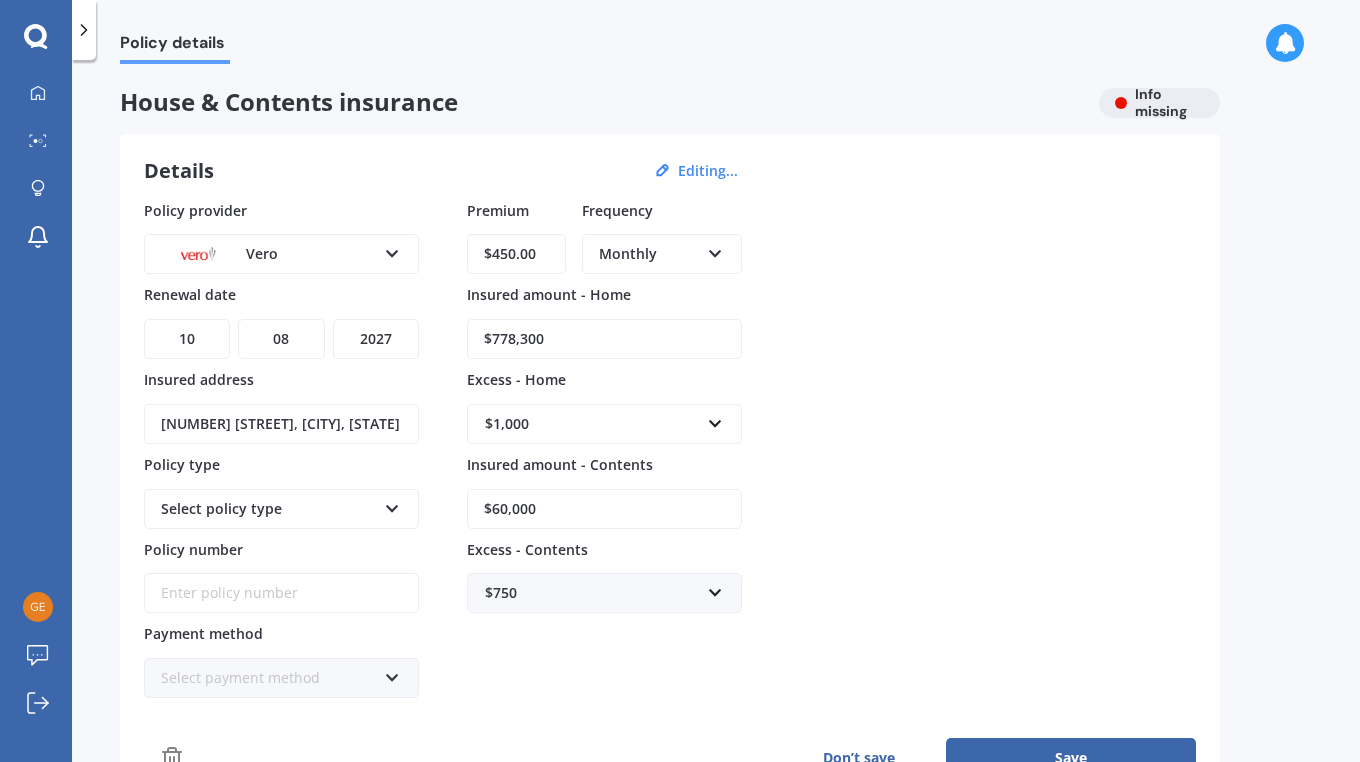 click on "Premium [PRICE] Frequency Monthly Yearly Six-Monthly Quarterly Monthly Fortnightly Weekly Insured amount - Home [PRICE] Excess - Home [PRICE] [PRICE] [PRICE] [PRICE] [PRICE] [PRICE] [PRICE] [PRICE] Insured amount - Contents [PRICE] Excess - Contents [PRICE] [PRICE] [PRICE] [PRICE] [PRICE] [PRICE] [PRICE] [PRICE]" at bounding box center (604, 449) 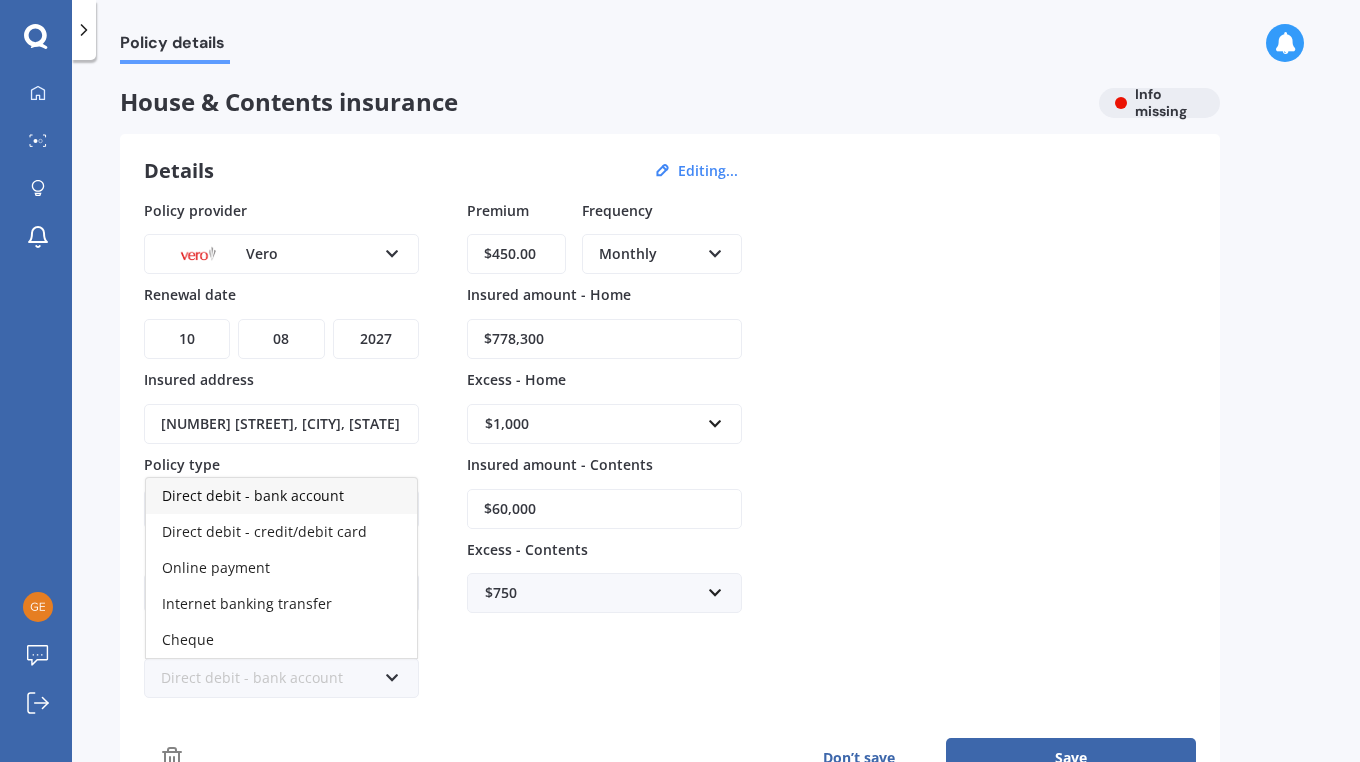 click on "Internet banking transfer" at bounding box center [281, 604] 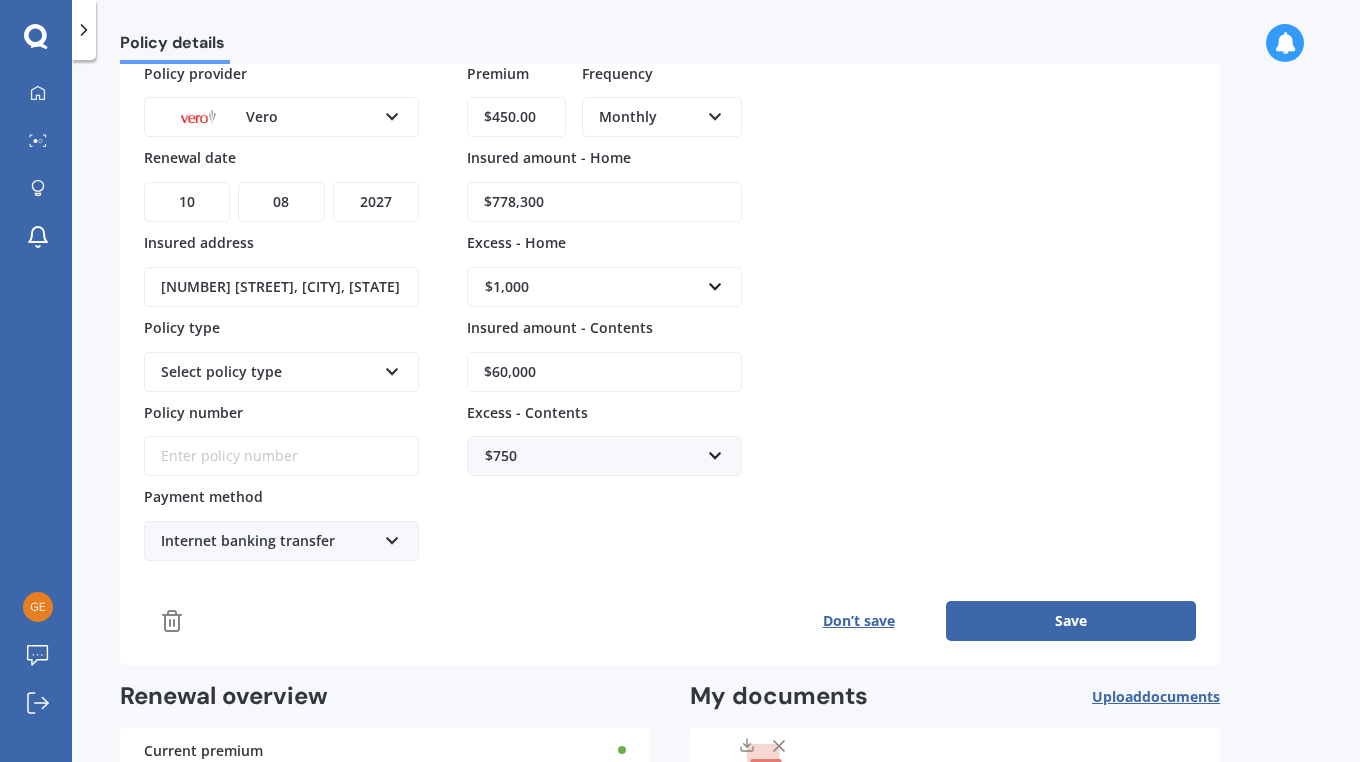 scroll, scrollTop: 175, scrollLeft: 0, axis: vertical 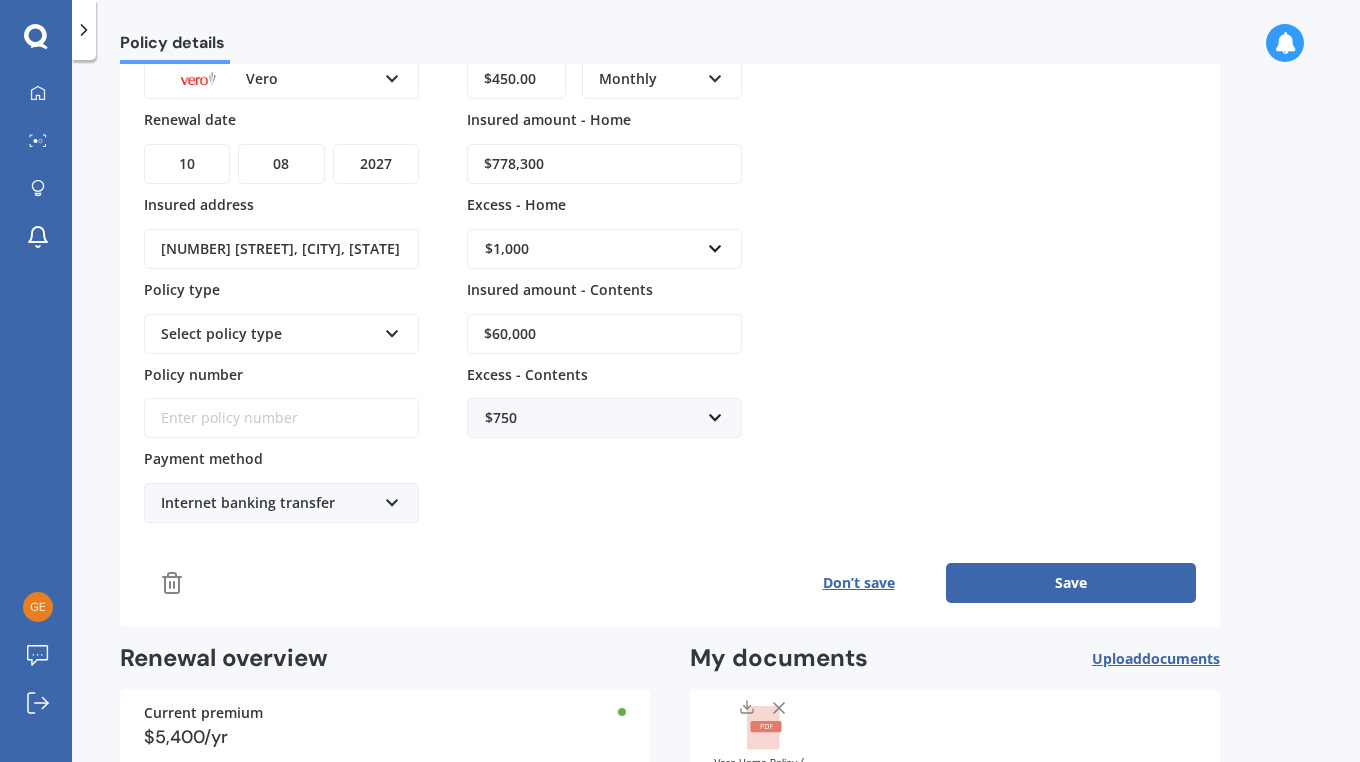 click on "Save" at bounding box center [1071, 583] 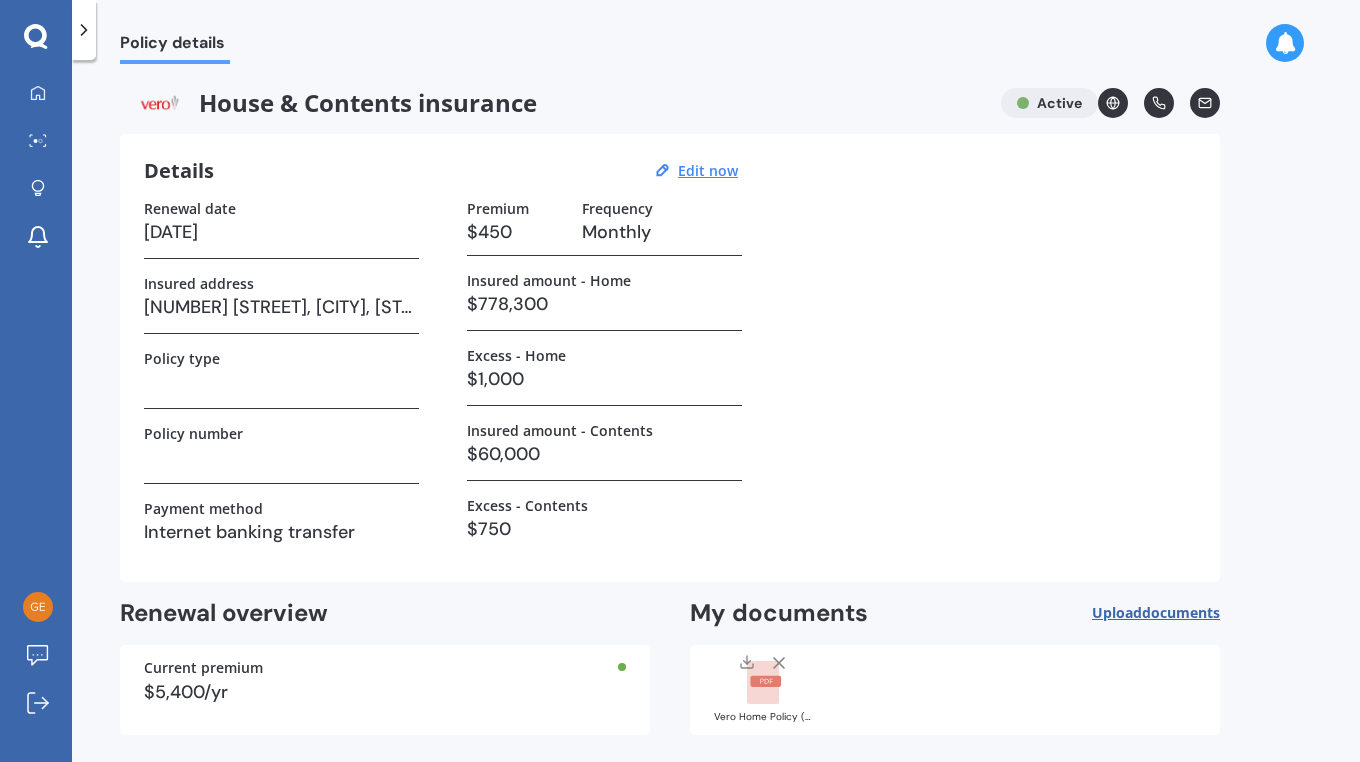 scroll, scrollTop: 80, scrollLeft: 0, axis: vertical 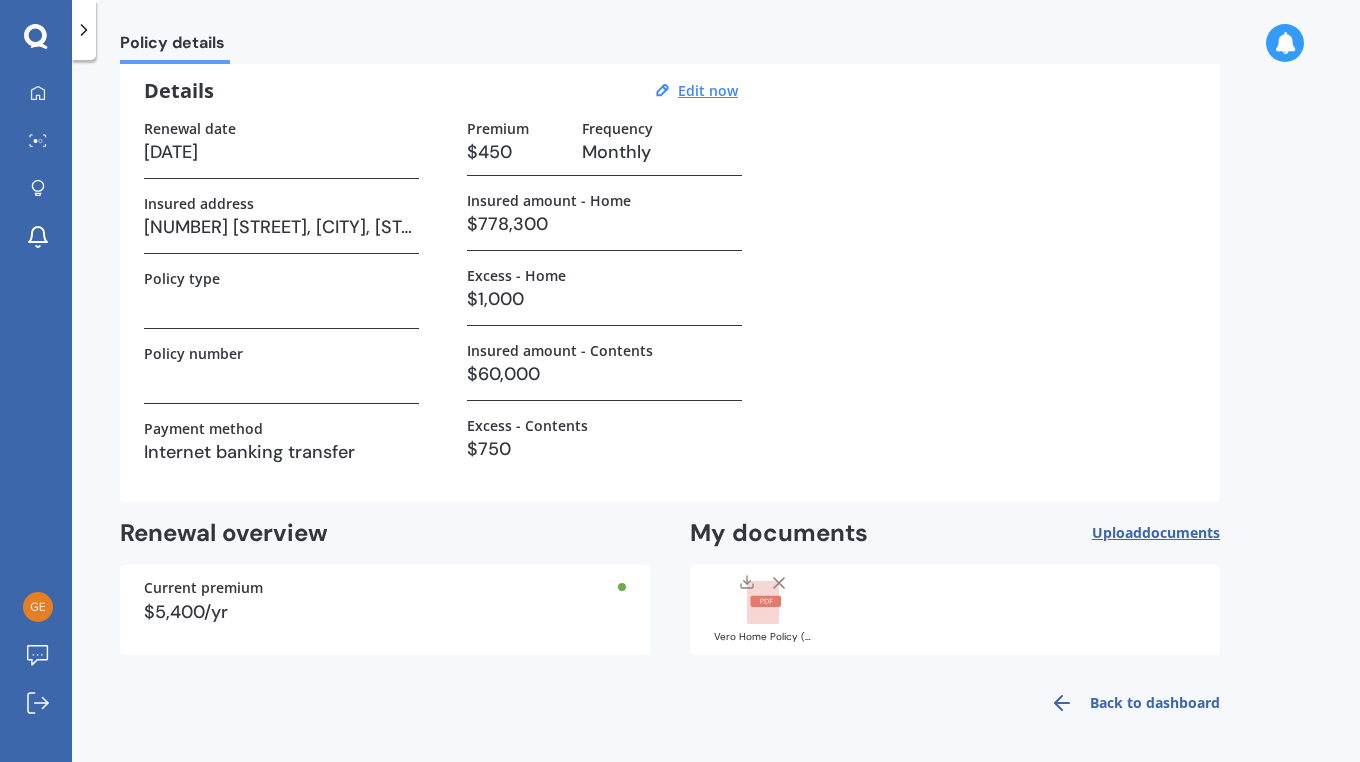 click on "Back to dashboard" at bounding box center (1129, 703) 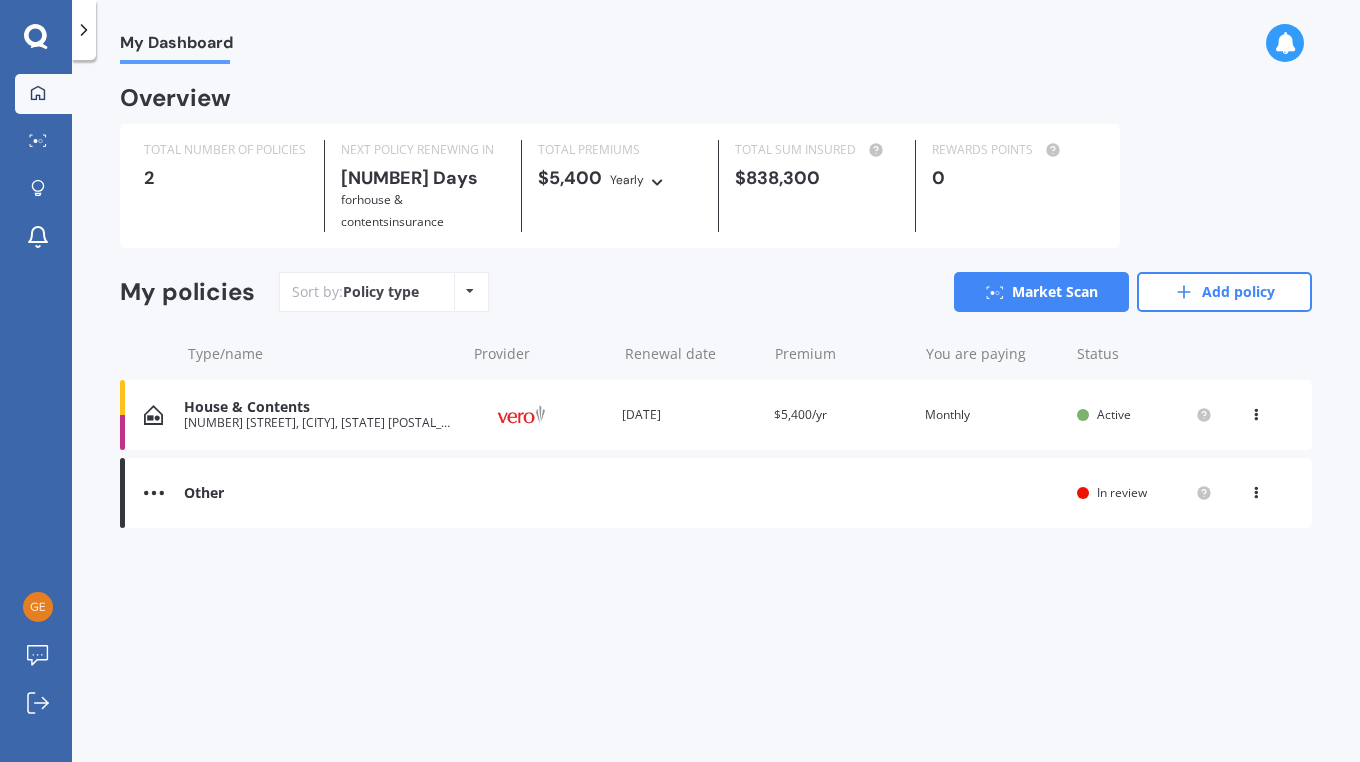 scroll, scrollTop: 0, scrollLeft: 0, axis: both 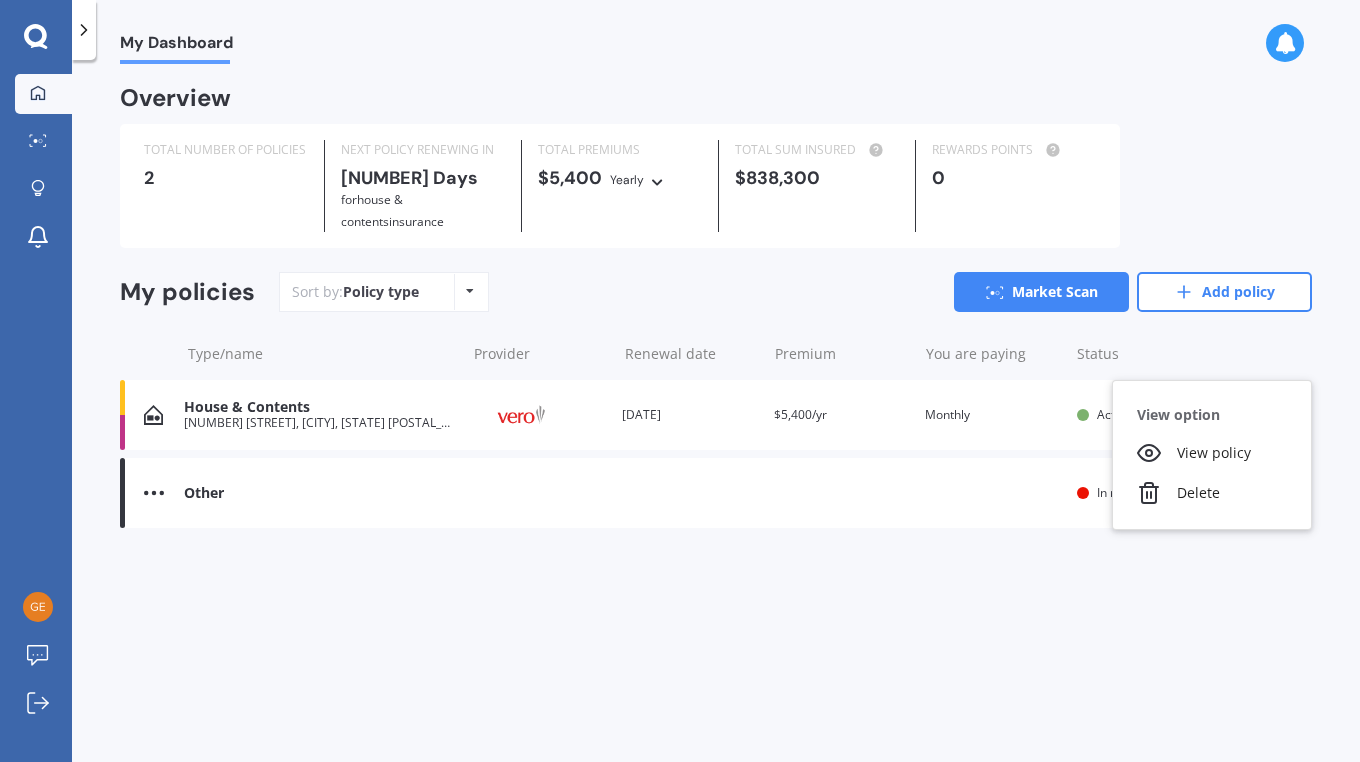 click on "View policy" at bounding box center (1212, 453) 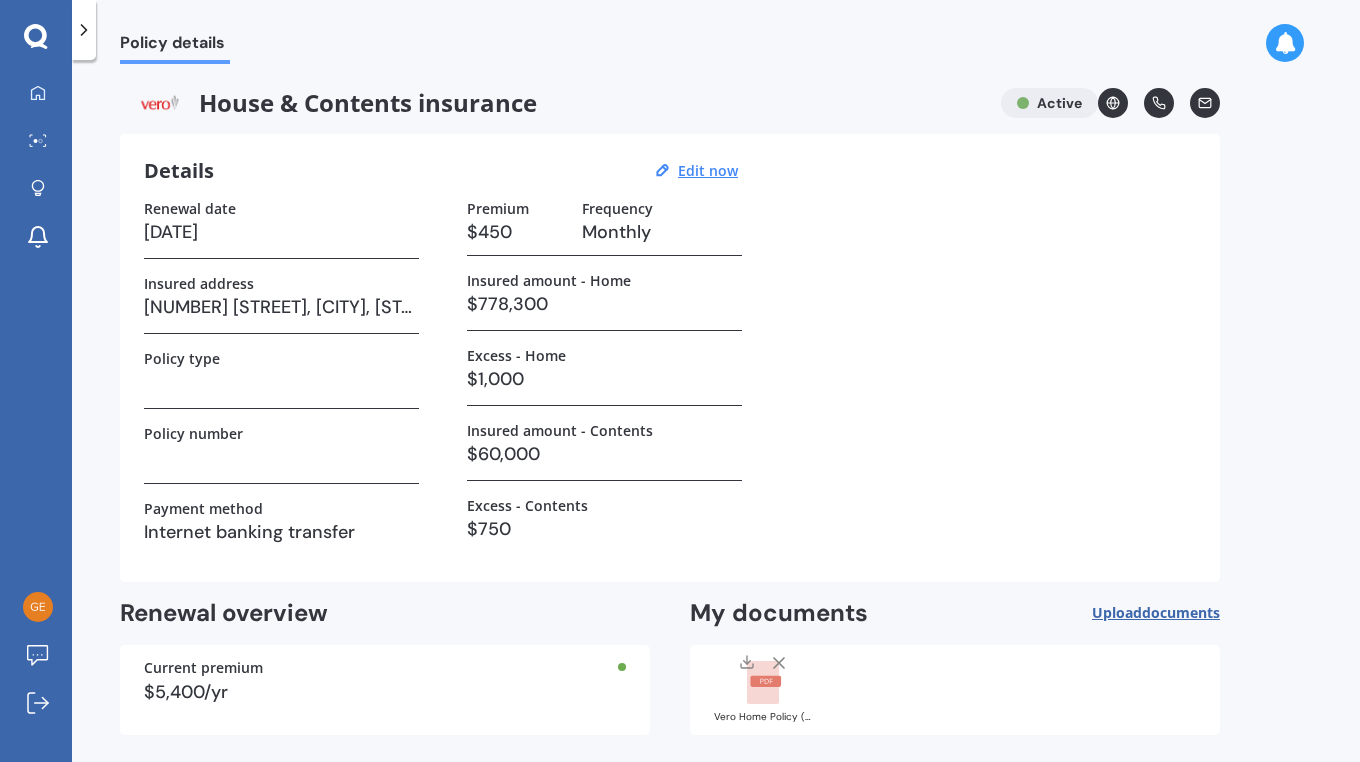 scroll, scrollTop: 80, scrollLeft: 0, axis: vertical 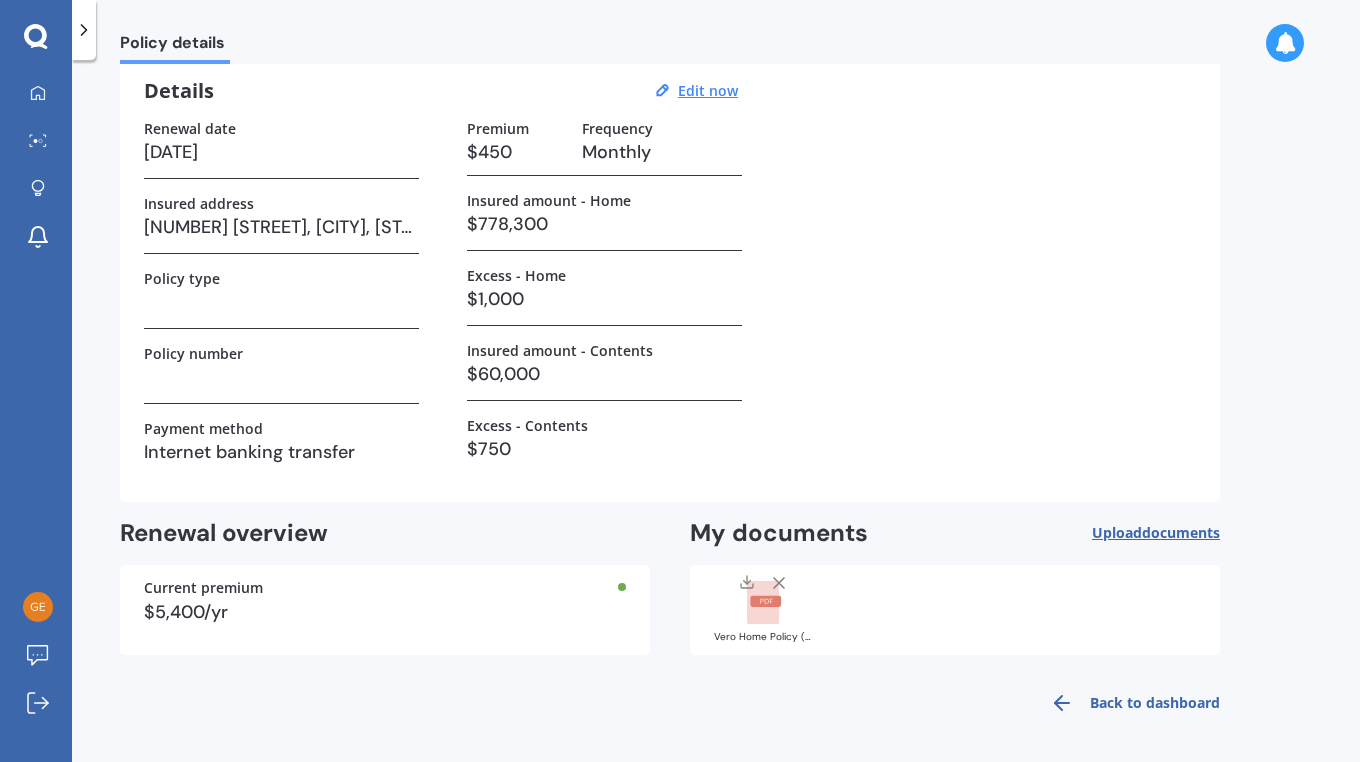 click 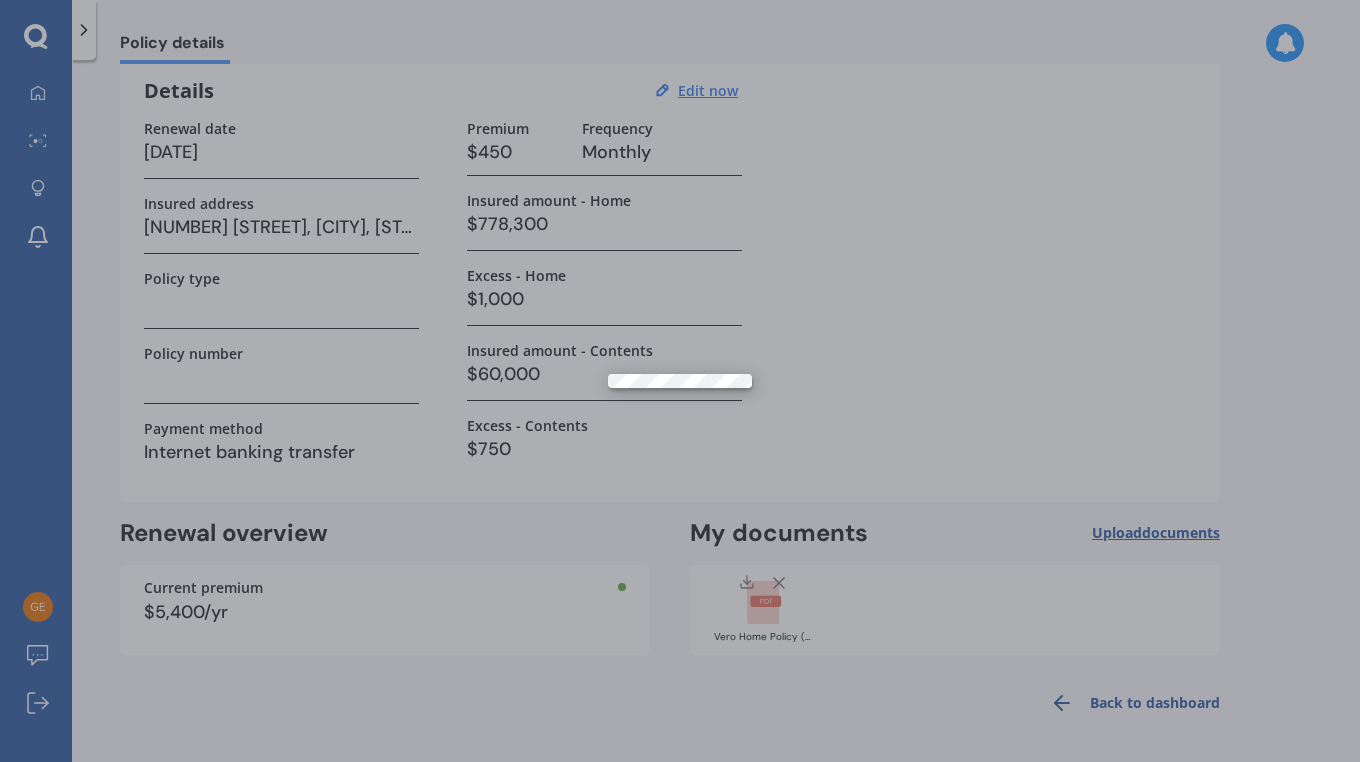 click at bounding box center [680, 381] 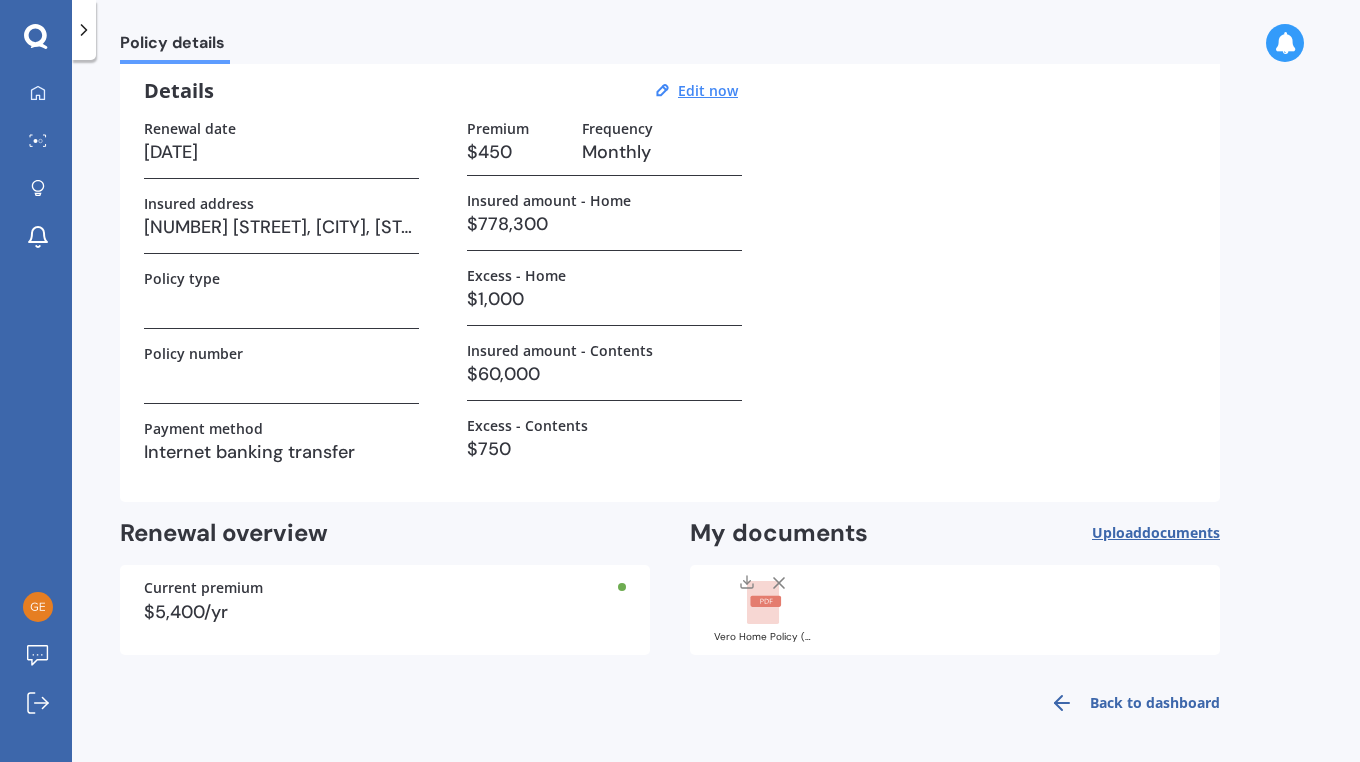 click 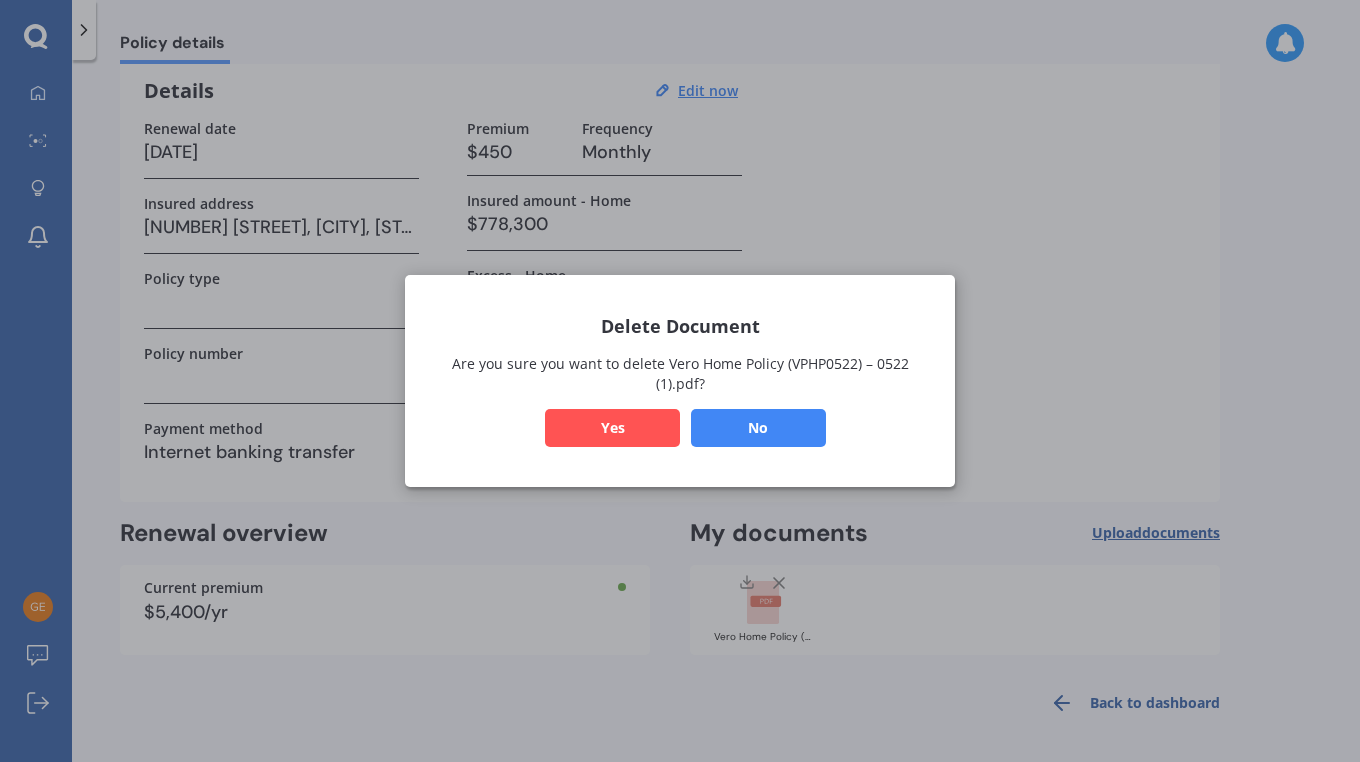 click on "Yes" at bounding box center (612, 428) 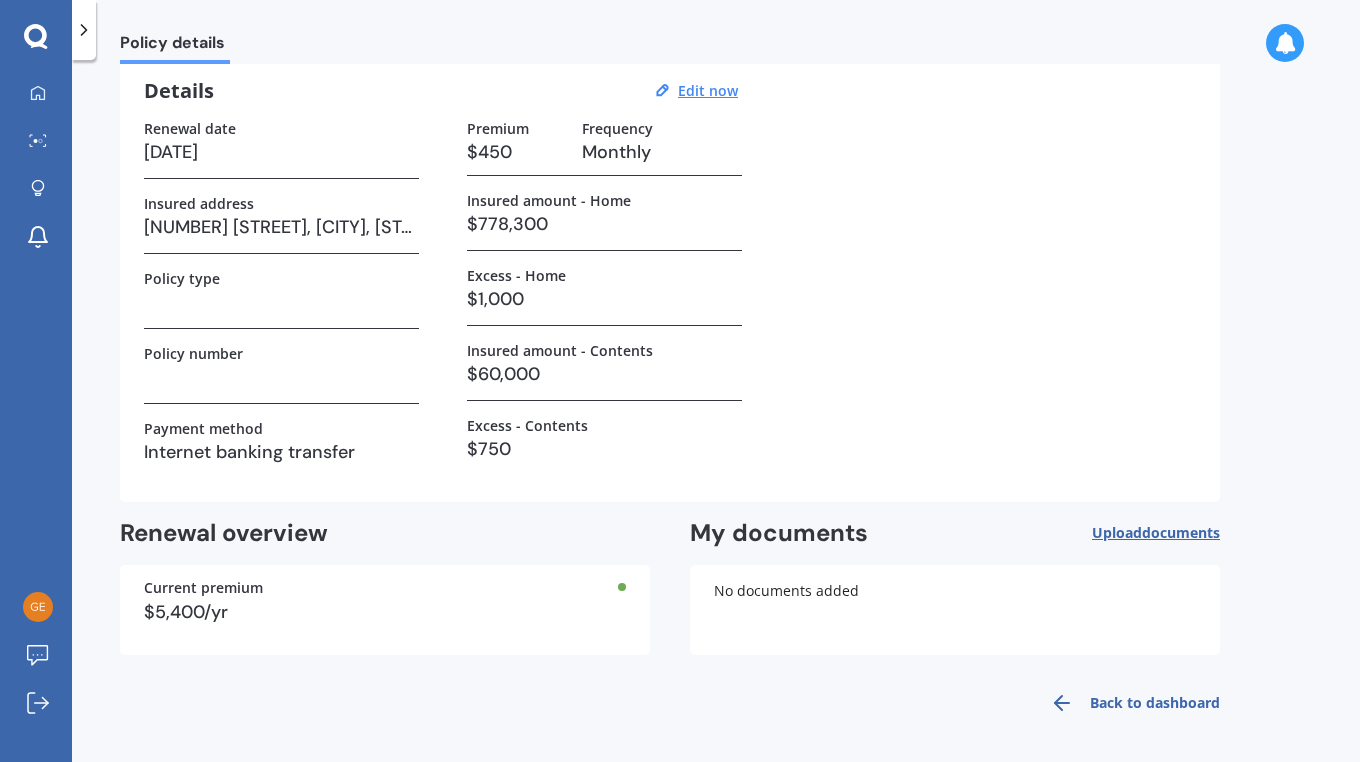 click on "Upload  documents" at bounding box center [1156, 533] 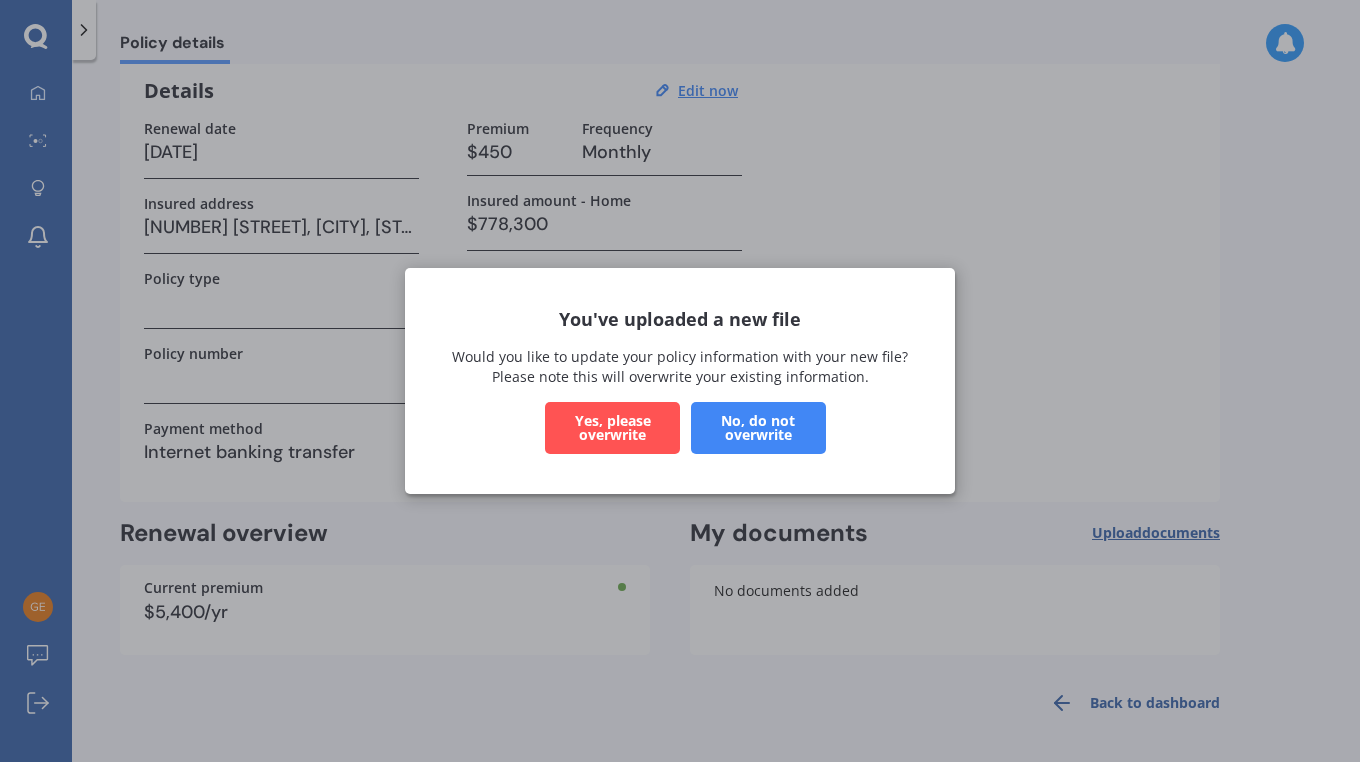 click on "Yes, please overwrite" at bounding box center (612, 428) 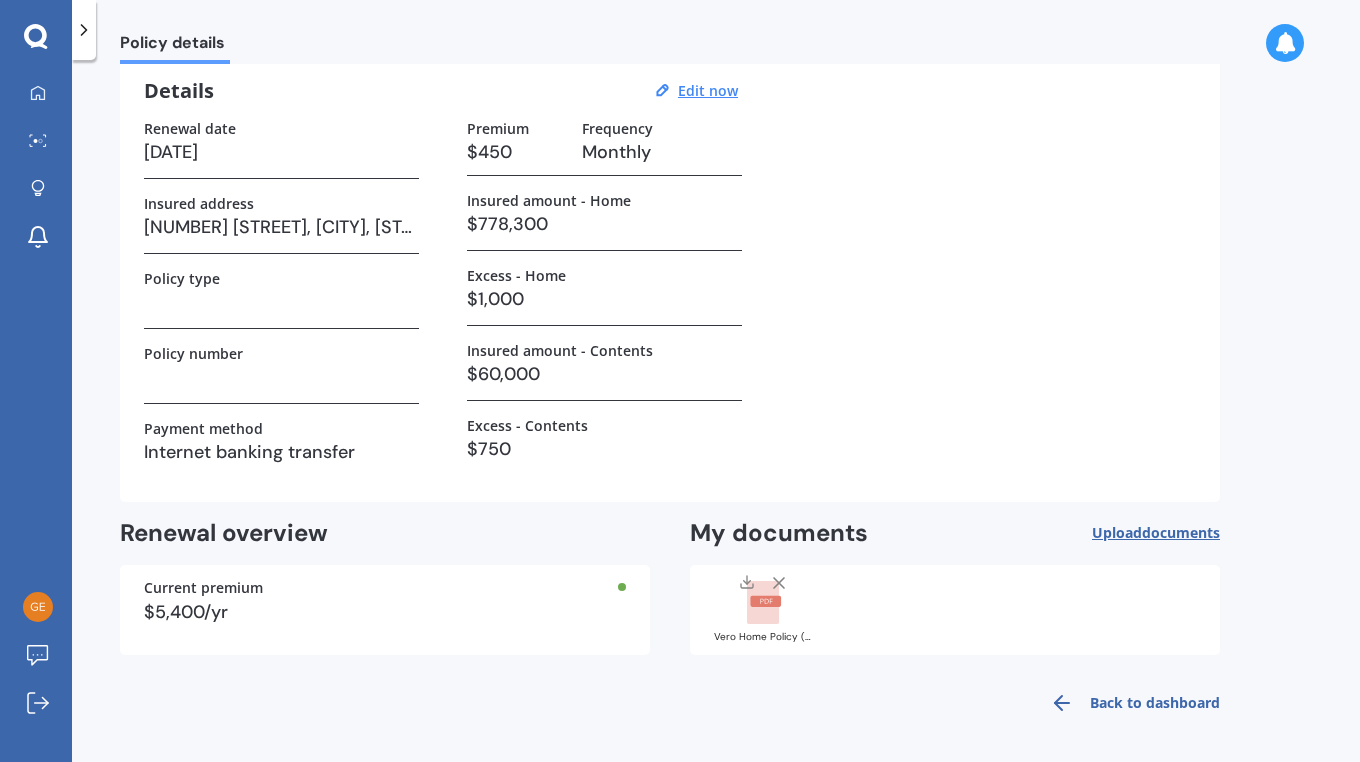 click 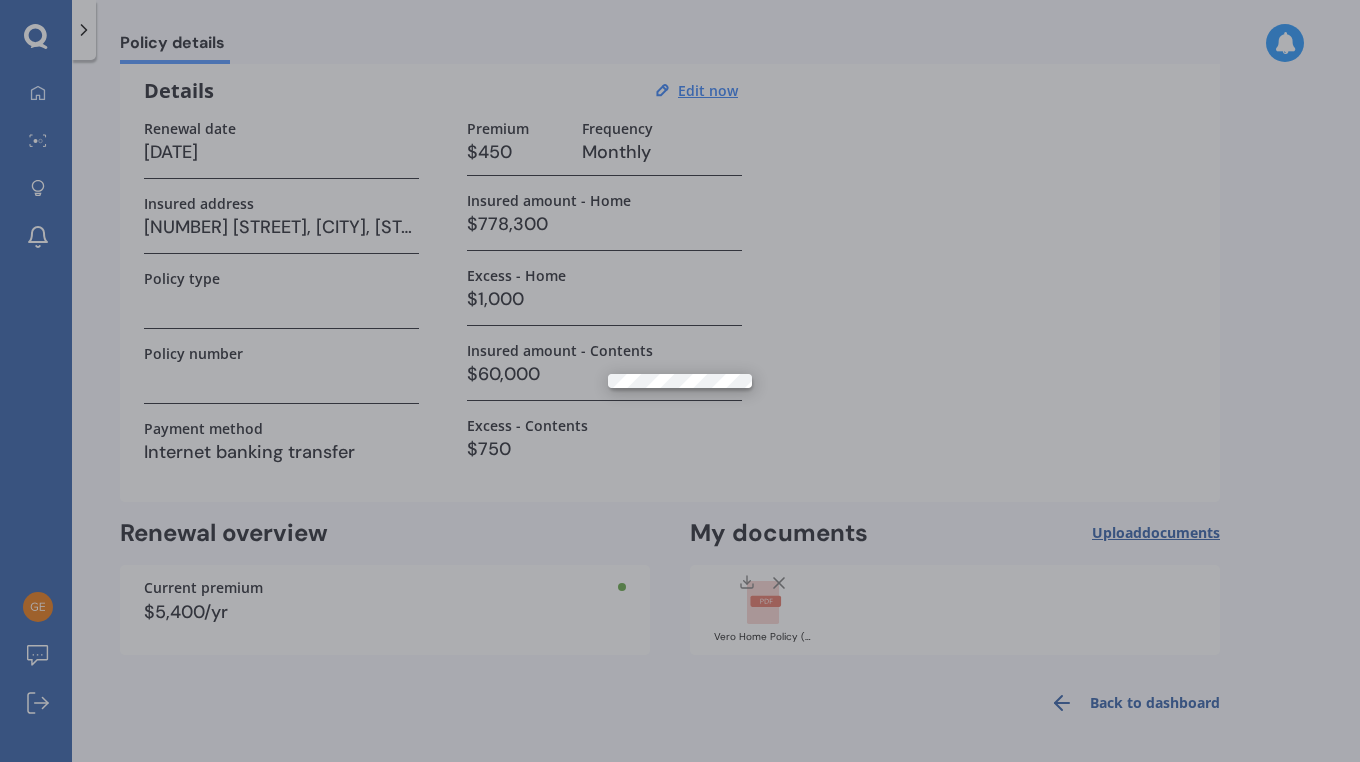 click at bounding box center [680, 381] 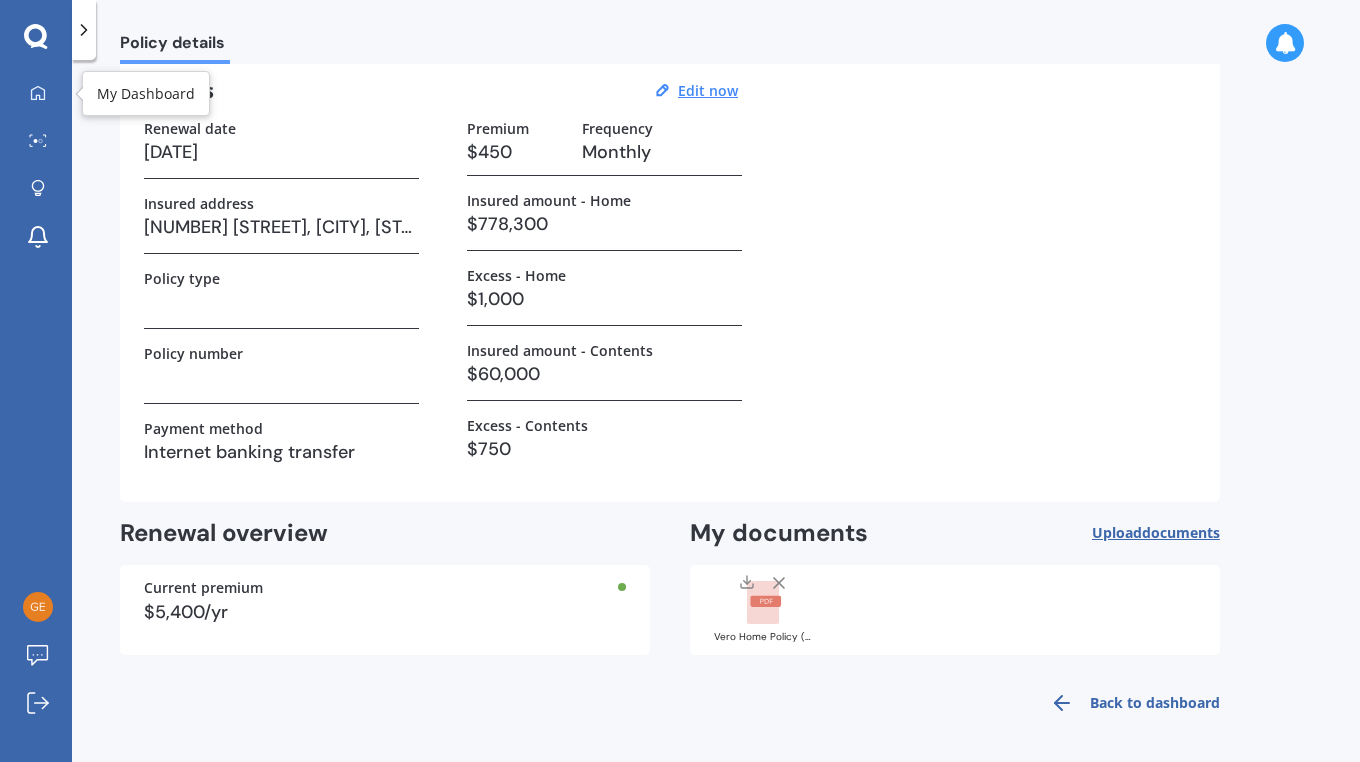 click at bounding box center (38, 94) 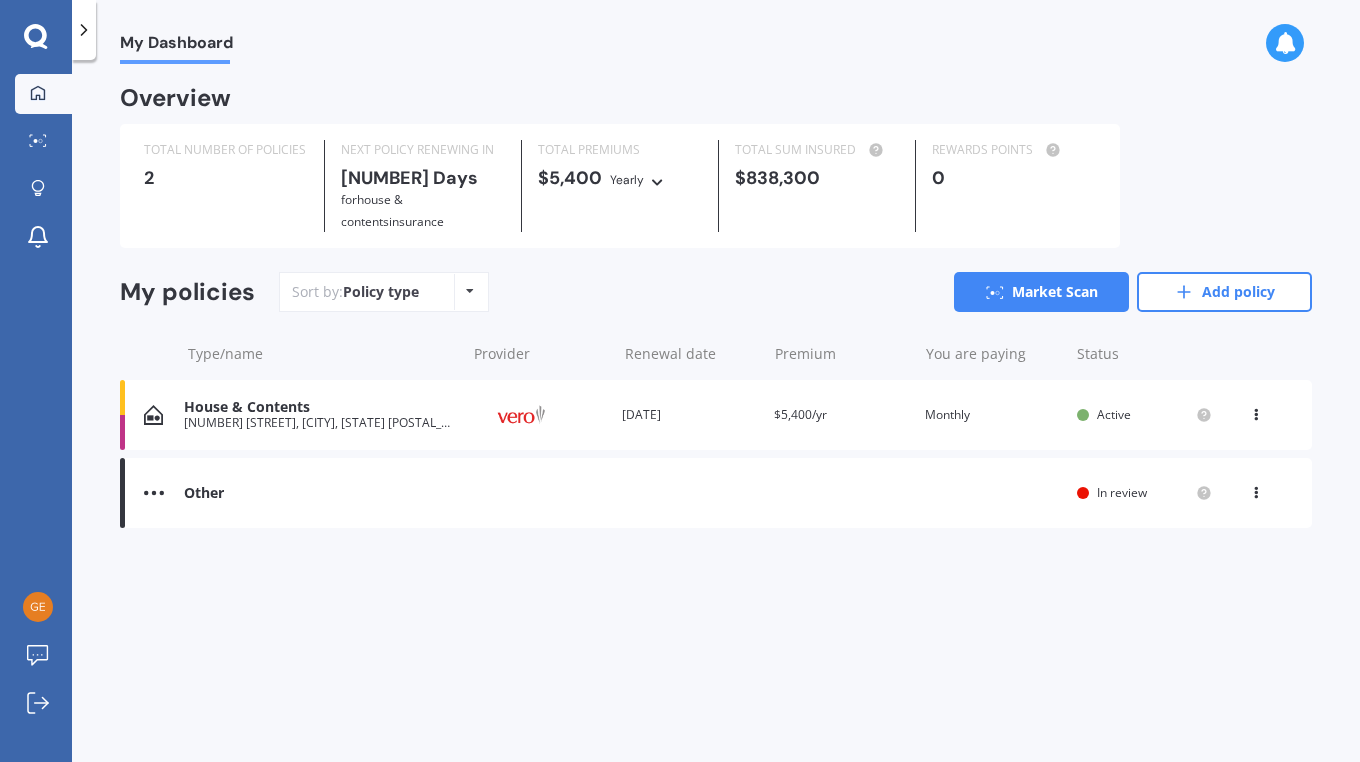scroll, scrollTop: 0, scrollLeft: 0, axis: both 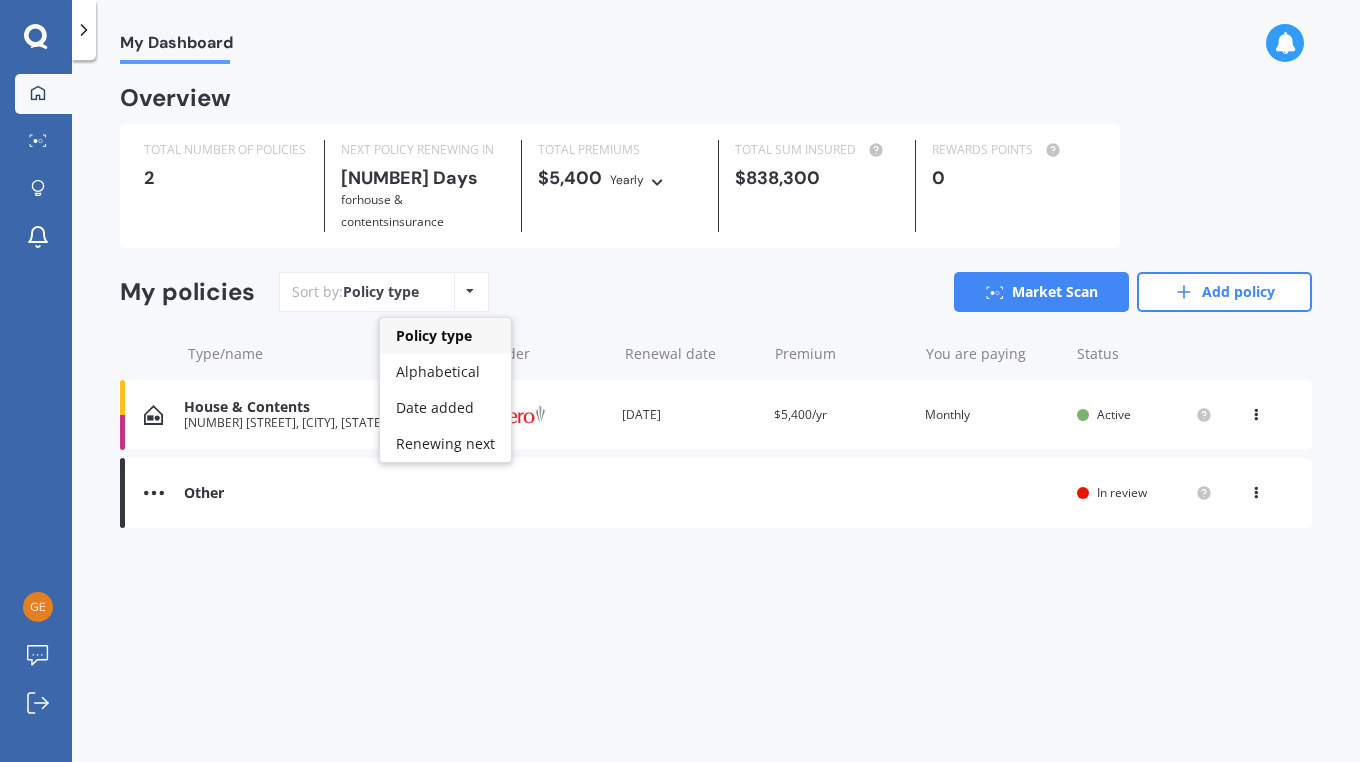 click on "Type/name Provider Renewal date Premium You are paying Status" at bounding box center [716, 354] 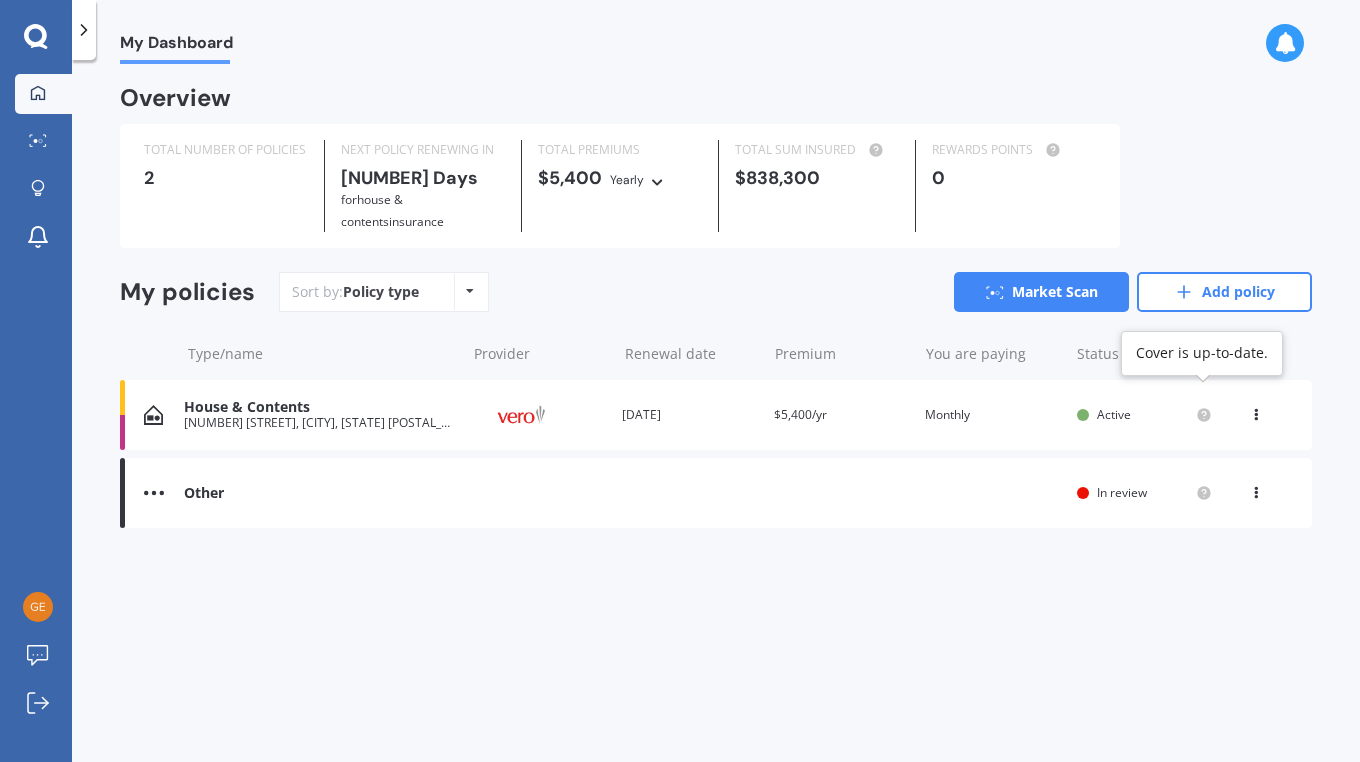 click 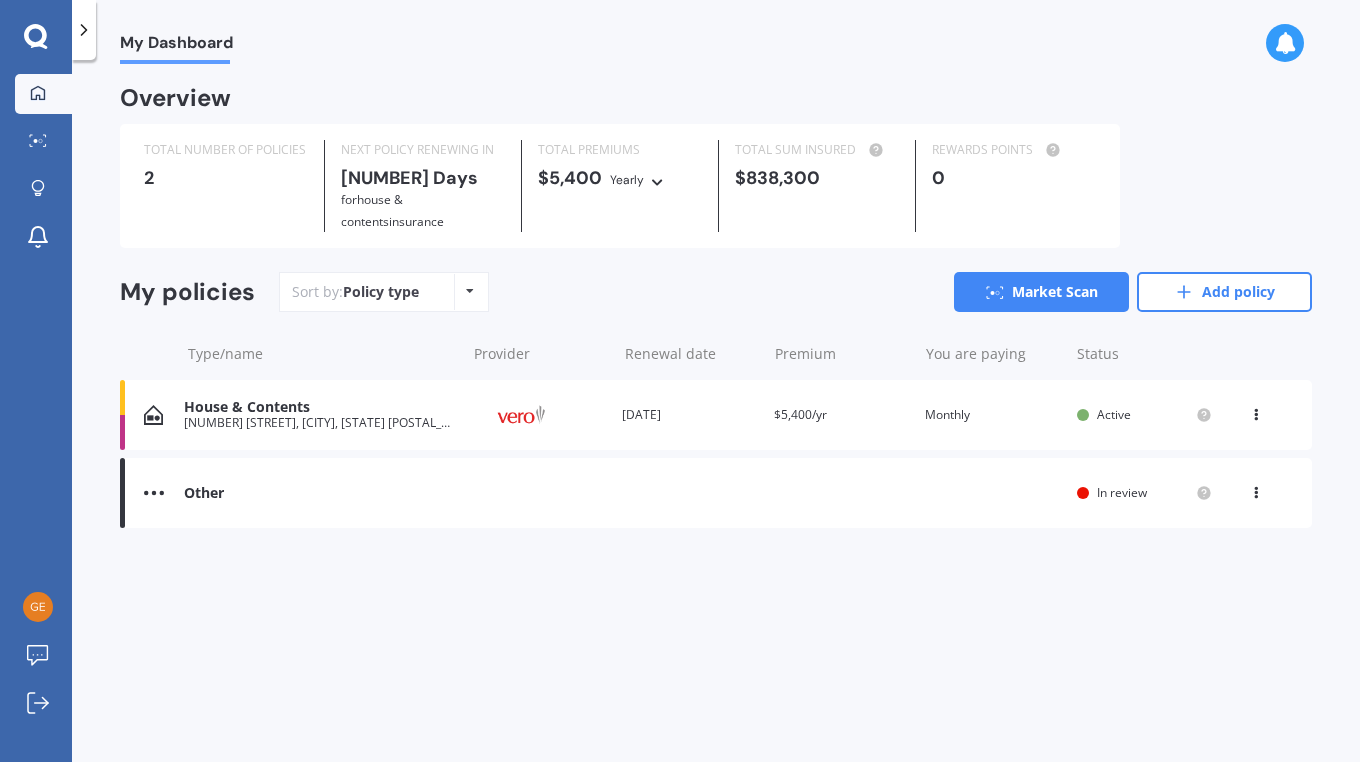 click at bounding box center [1256, 411] 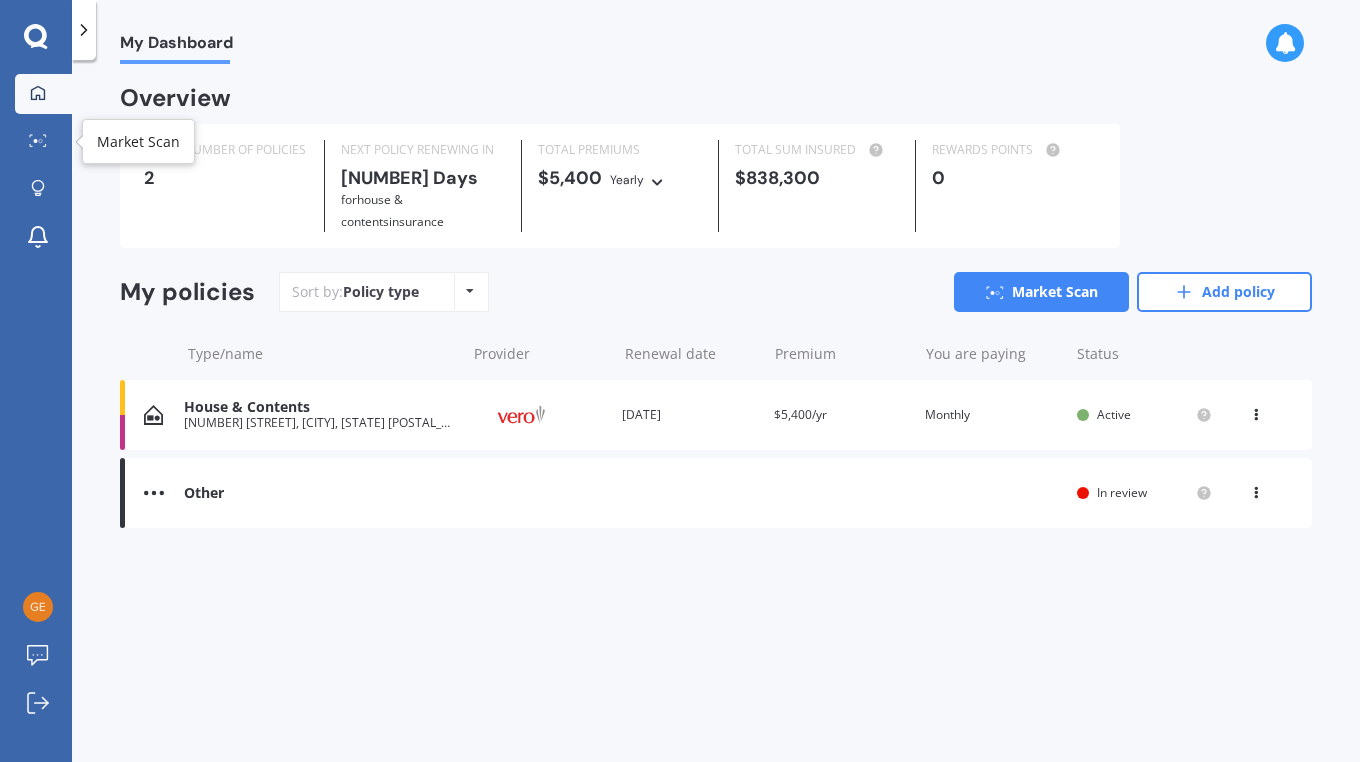 click at bounding box center (38, 141) 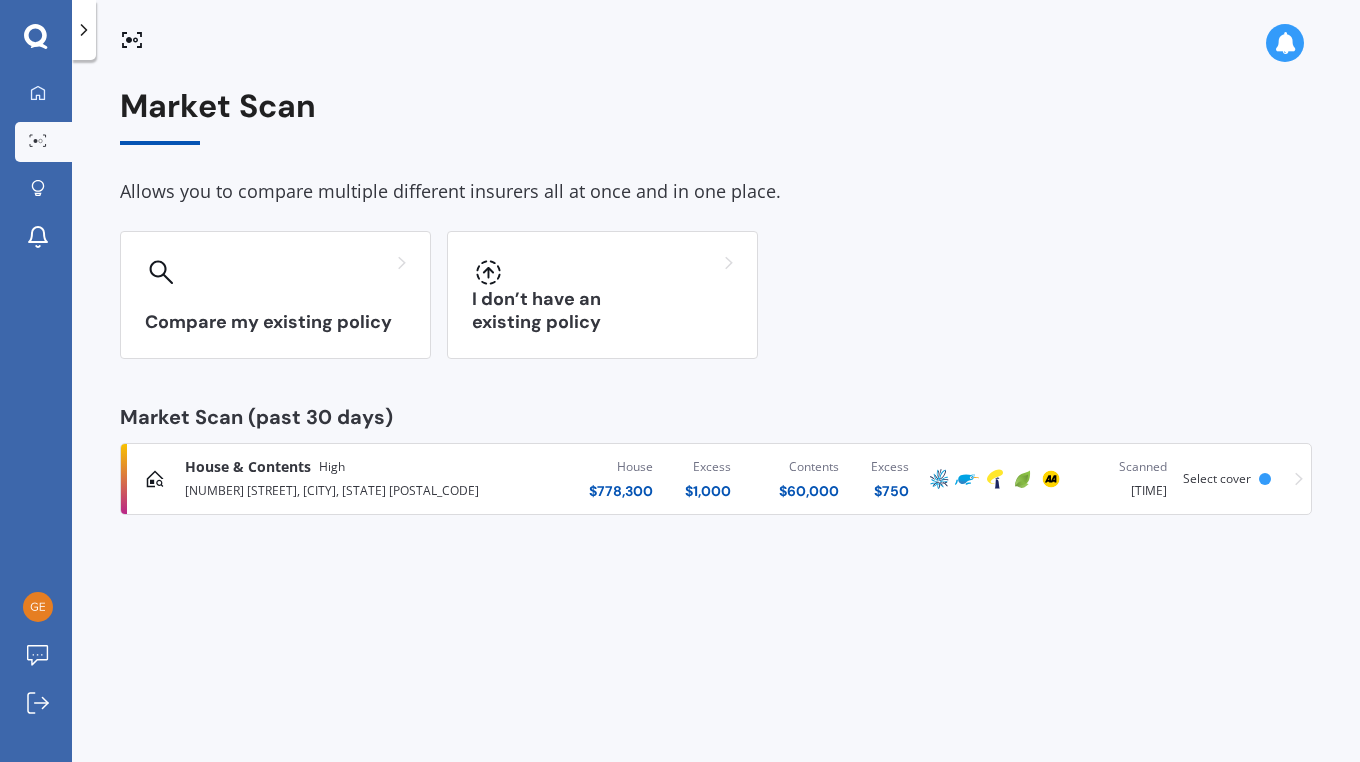 click on "Select cover" at bounding box center [1217, 478] 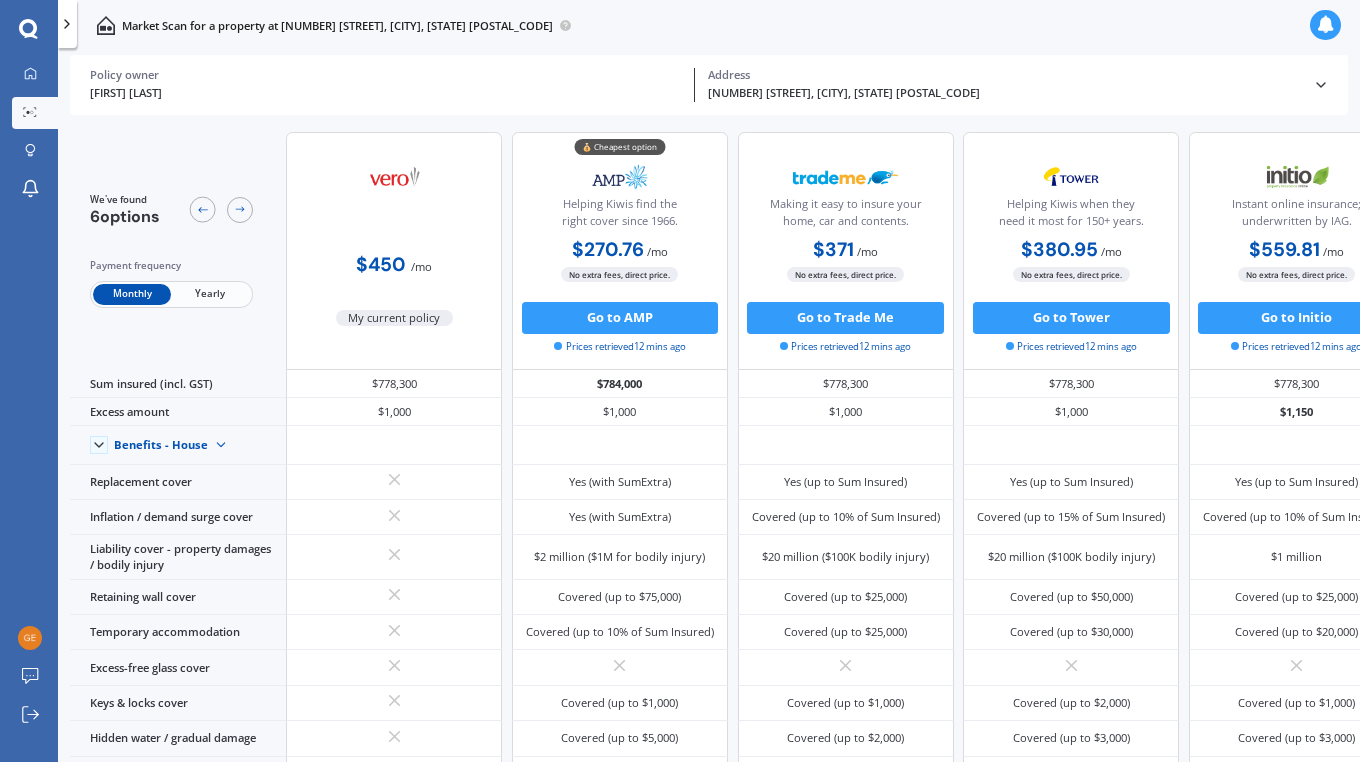 click at bounding box center [394, 482] 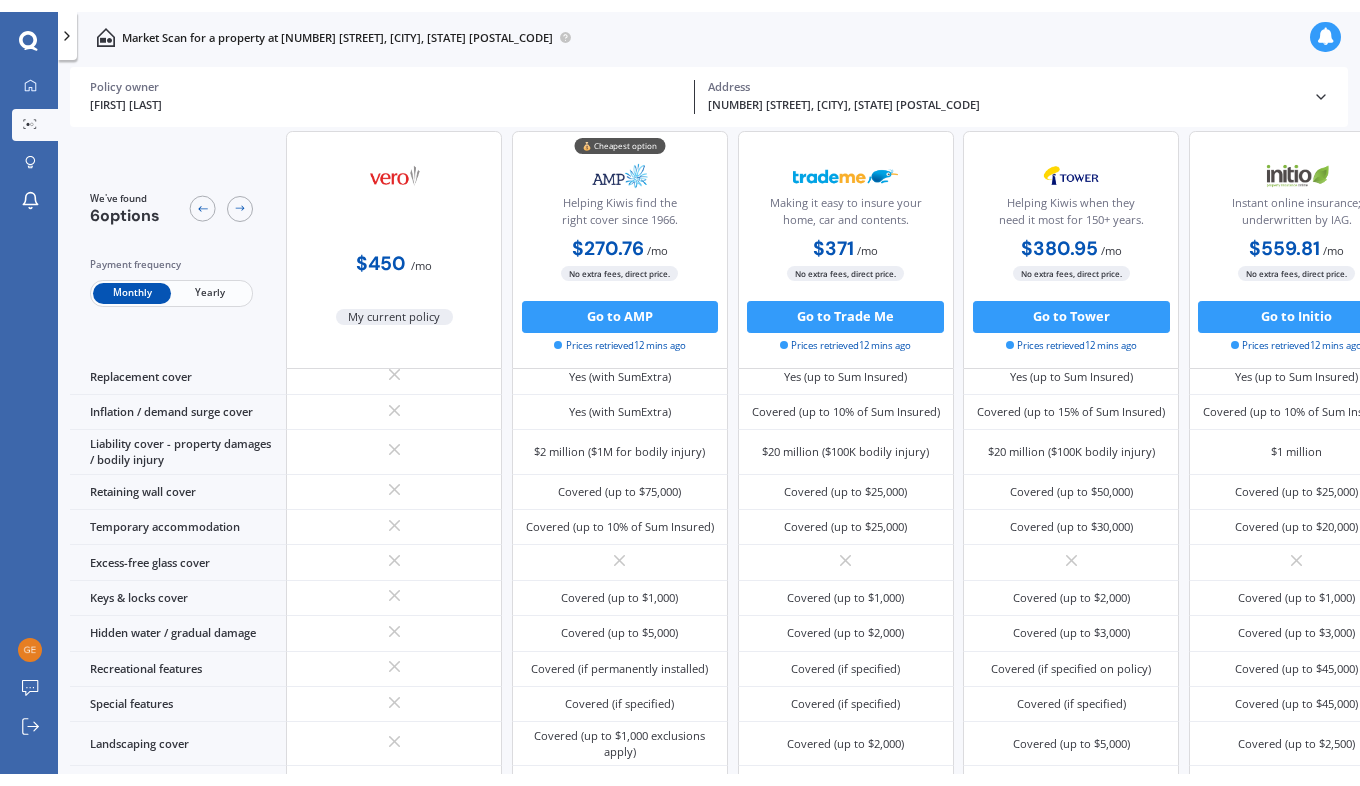 scroll, scrollTop: 163, scrollLeft: 0, axis: vertical 